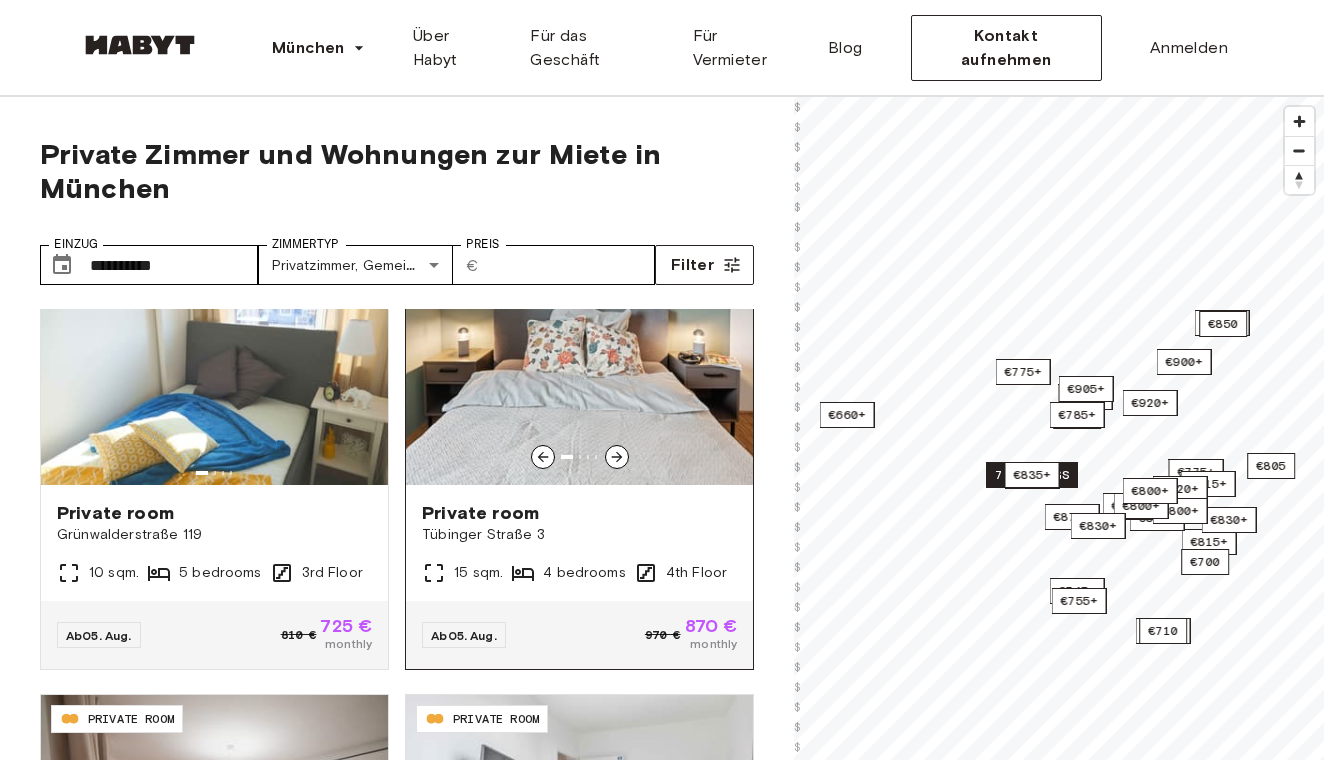 scroll, scrollTop: 68, scrollLeft: 0, axis: vertical 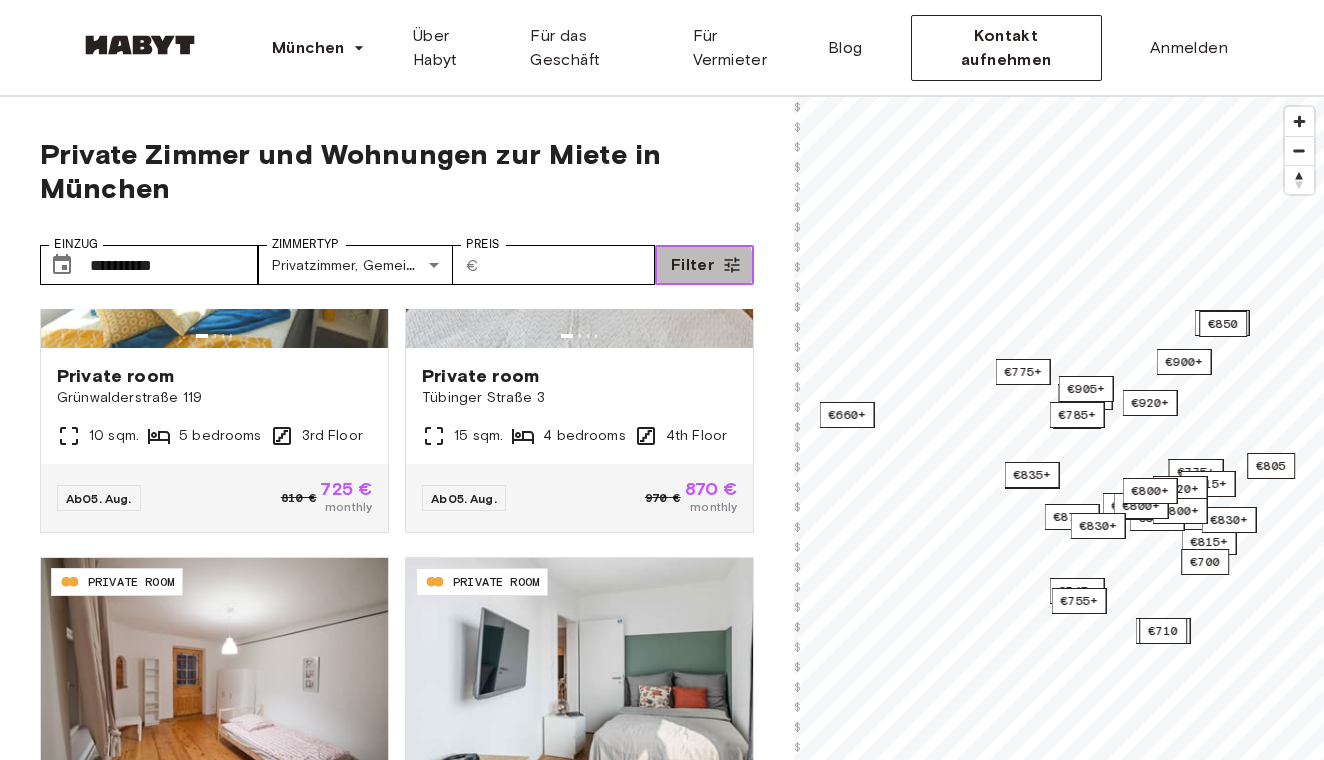 click on "Filter" at bounding box center [692, 265] 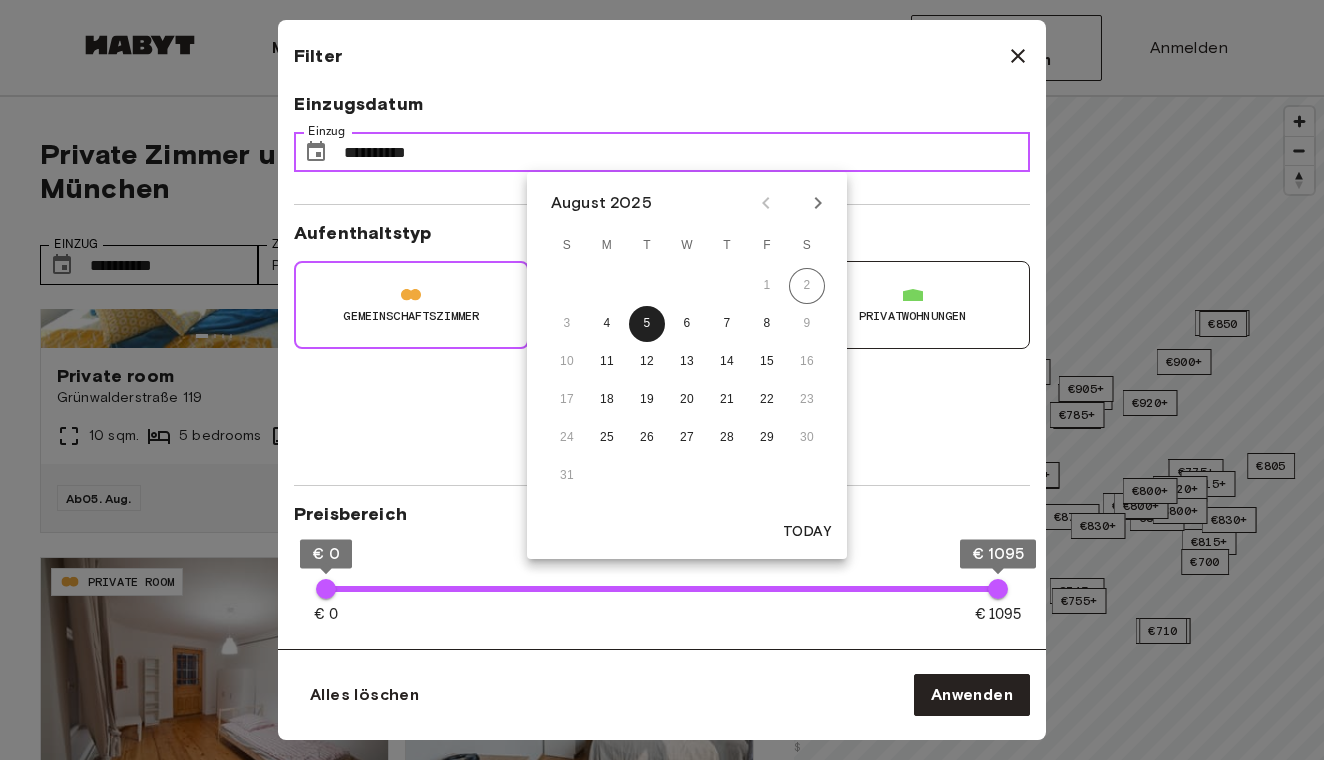 click on "**********" at bounding box center [687, 152] 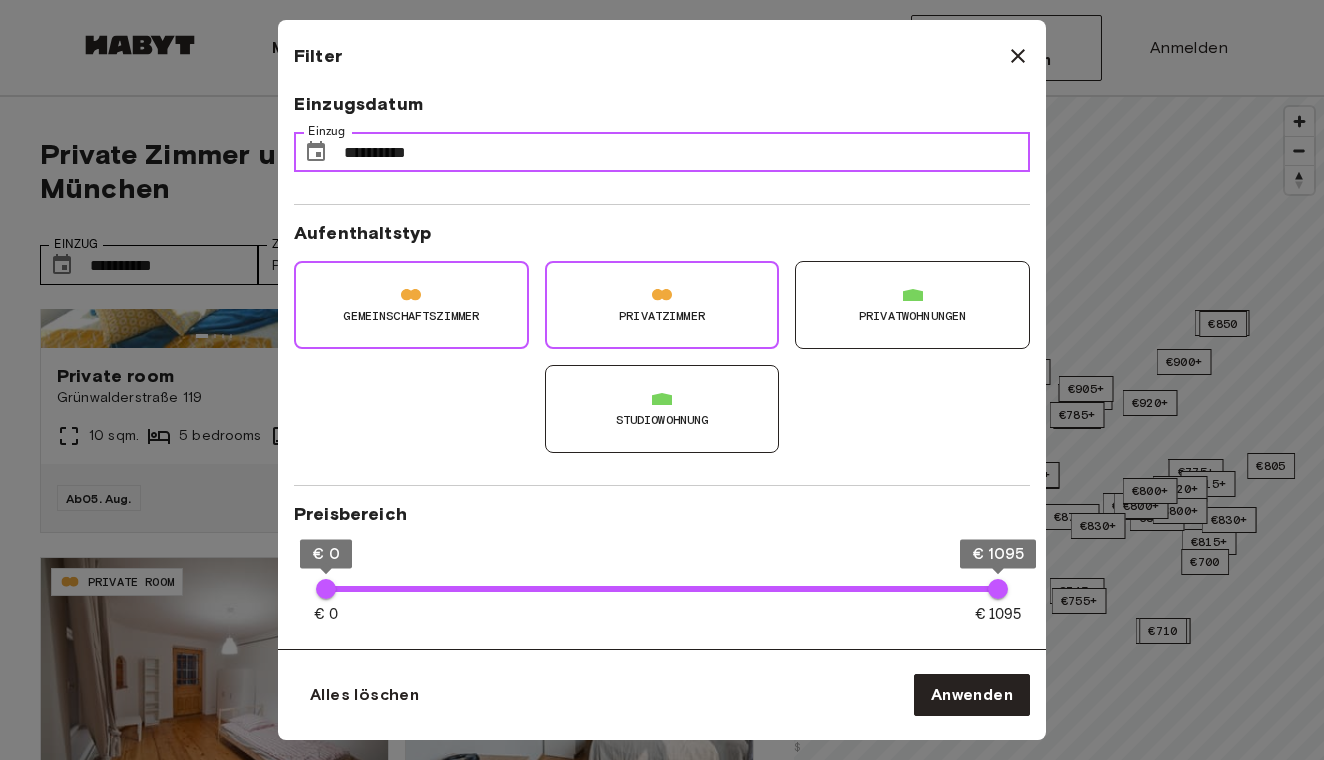 click on "**********" at bounding box center (687, 152) 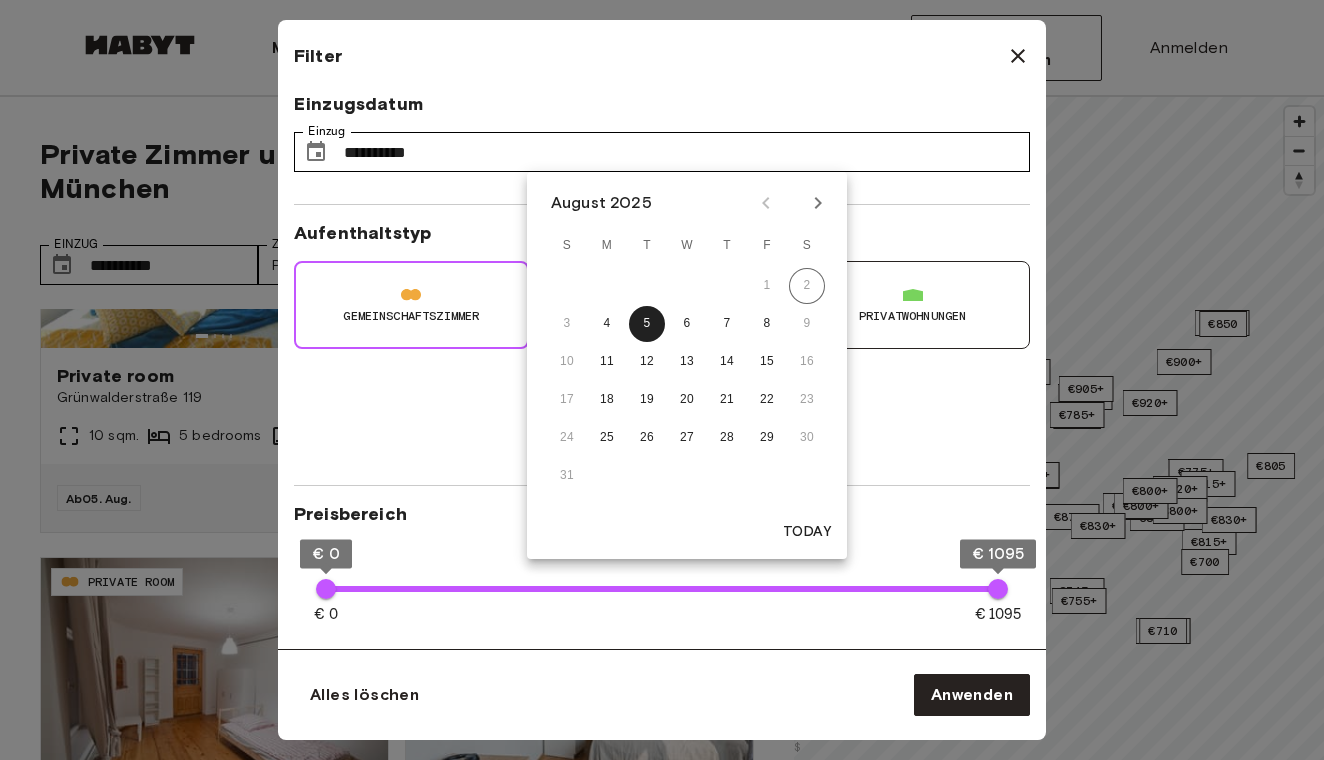 click 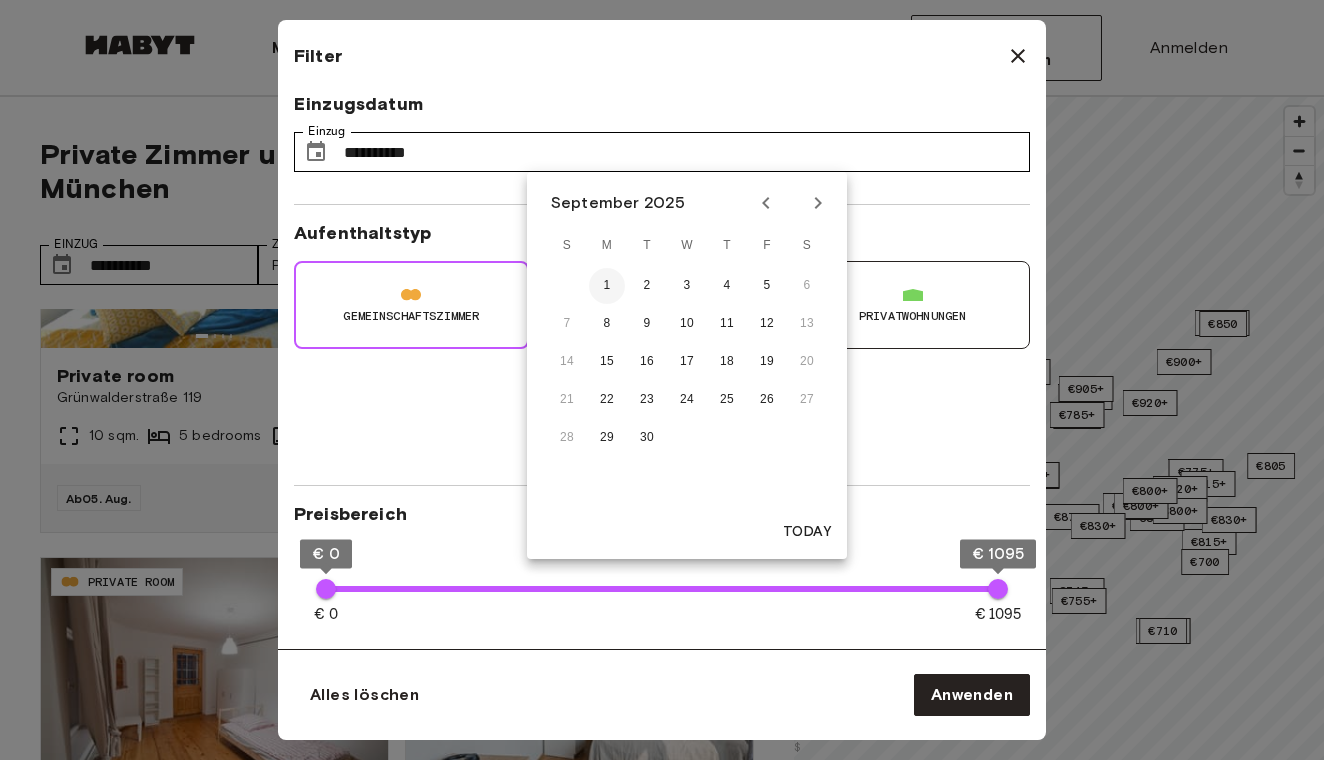 click on "1" at bounding box center (607, 286) 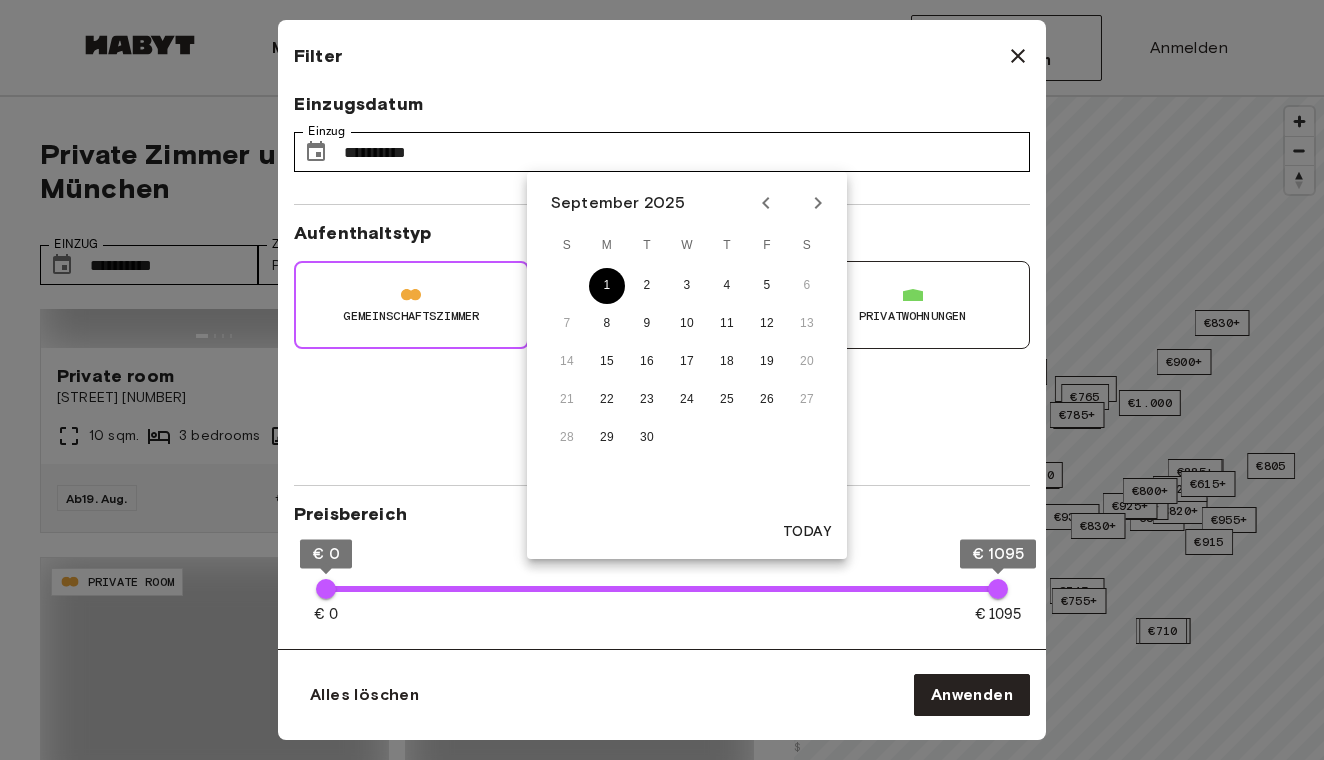 type on "**********" 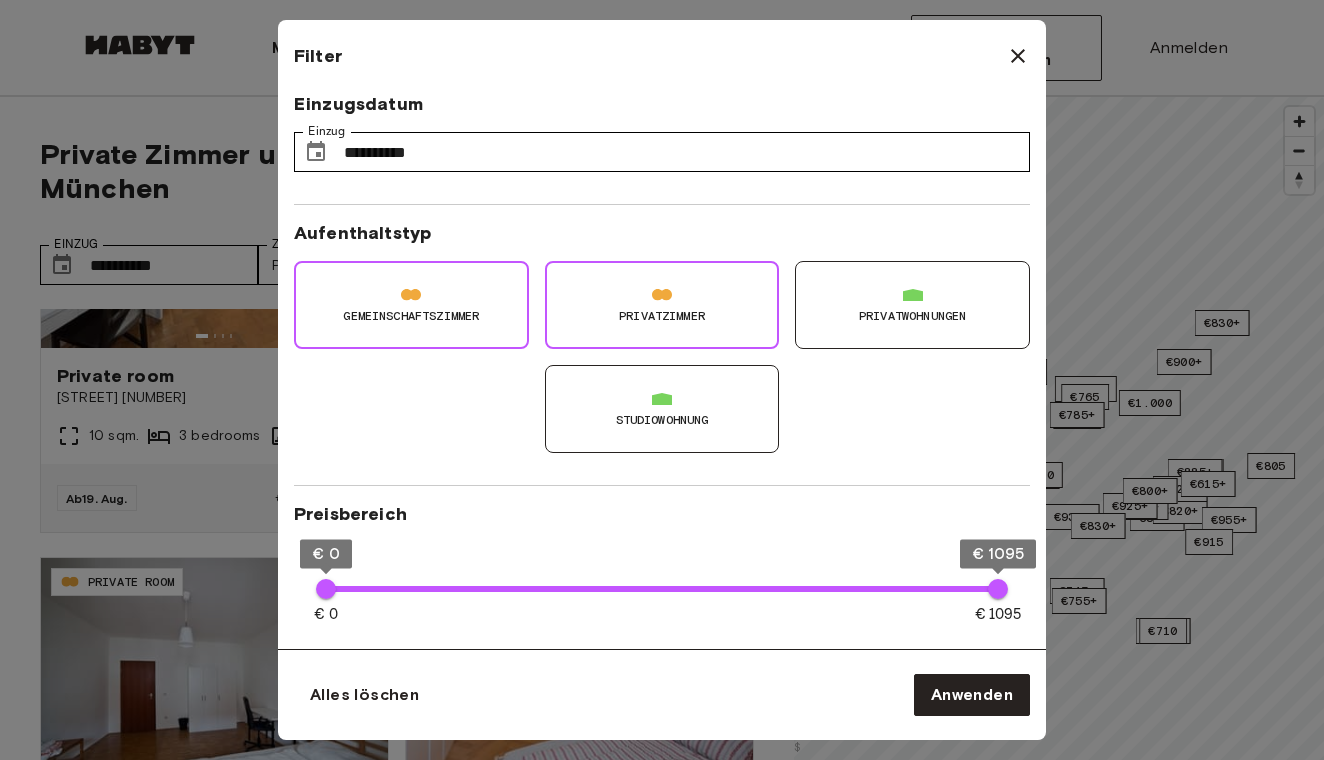 click on "Privatzimmer" at bounding box center [662, 316] 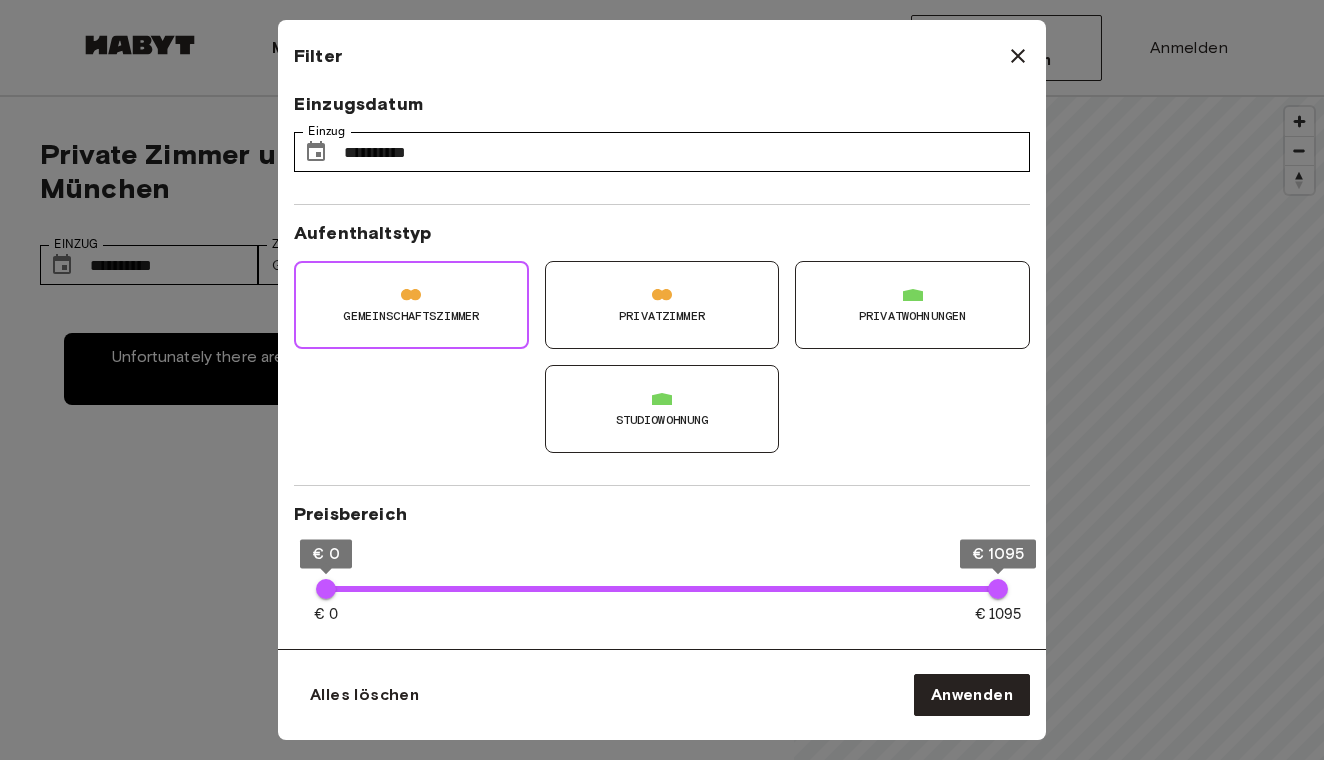 scroll, scrollTop: 0, scrollLeft: 0, axis: both 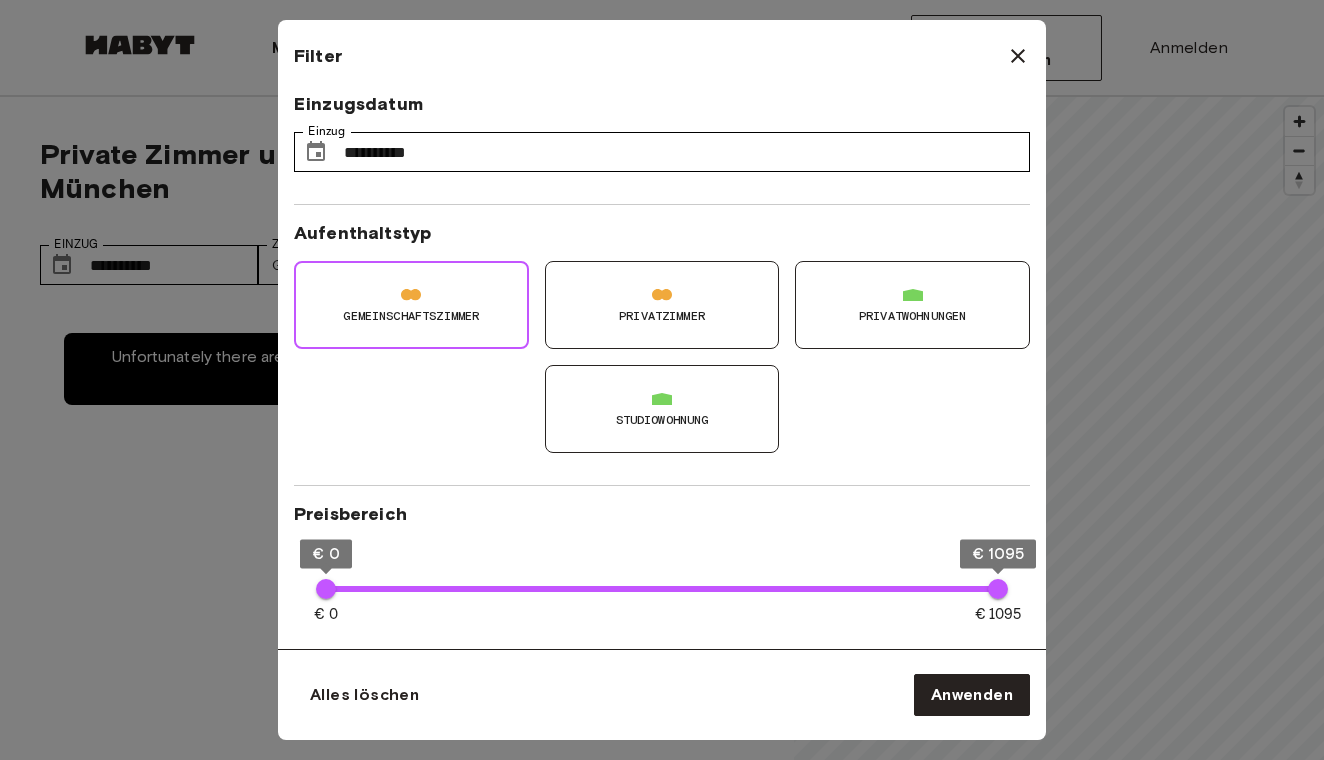 click on "Studiowohnung" at bounding box center (662, 409) 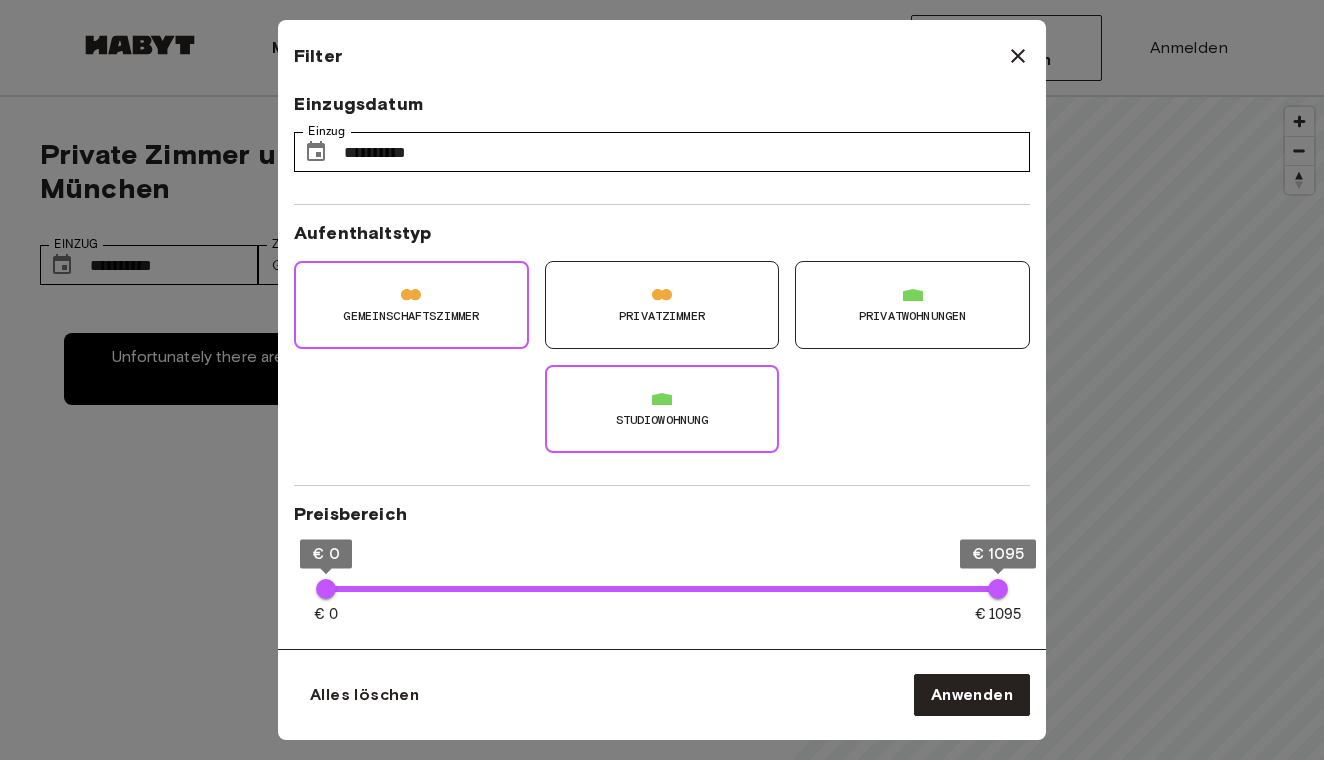 click on "Privatzimmer" at bounding box center (662, 305) 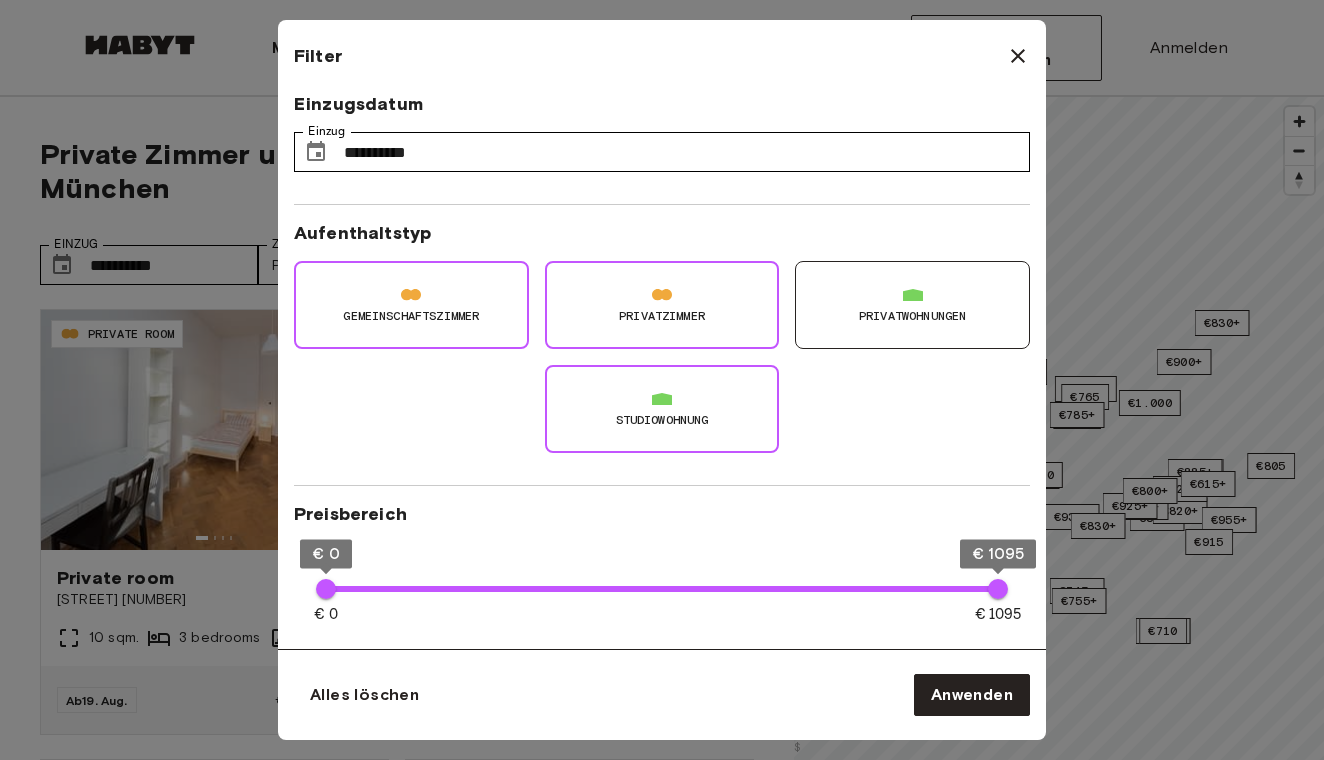 click on "Privatzimmer" at bounding box center (662, 305) 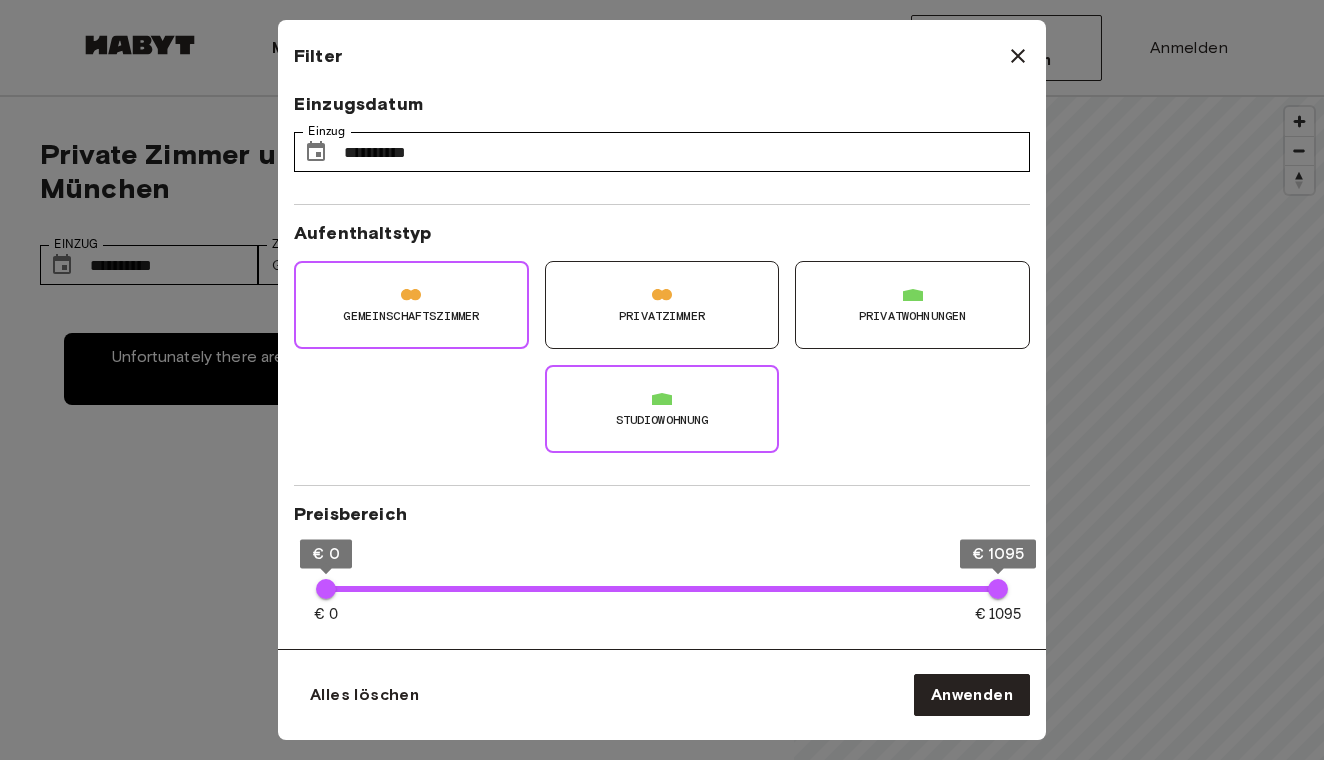 click on "Gemeinschaftszimmer" at bounding box center [411, 316] 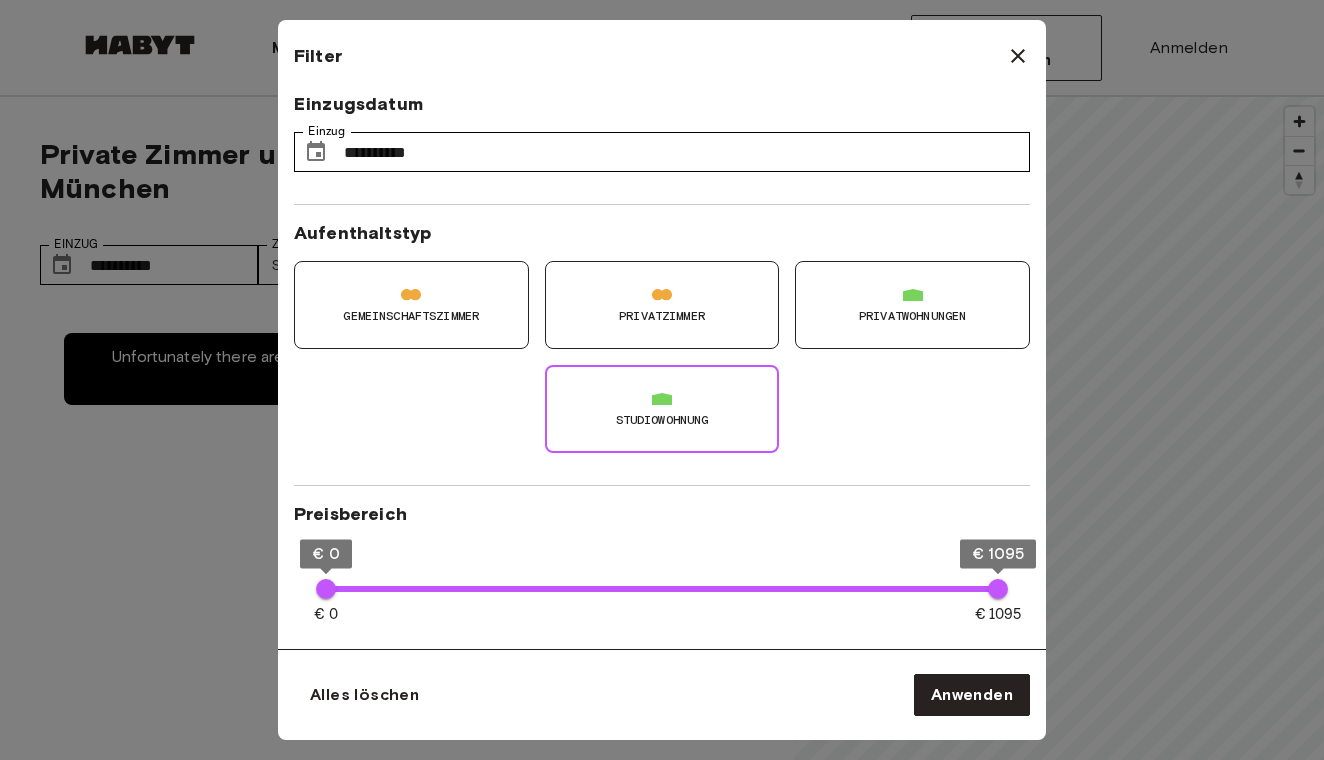 click on "Privatzimmer" at bounding box center (662, 316) 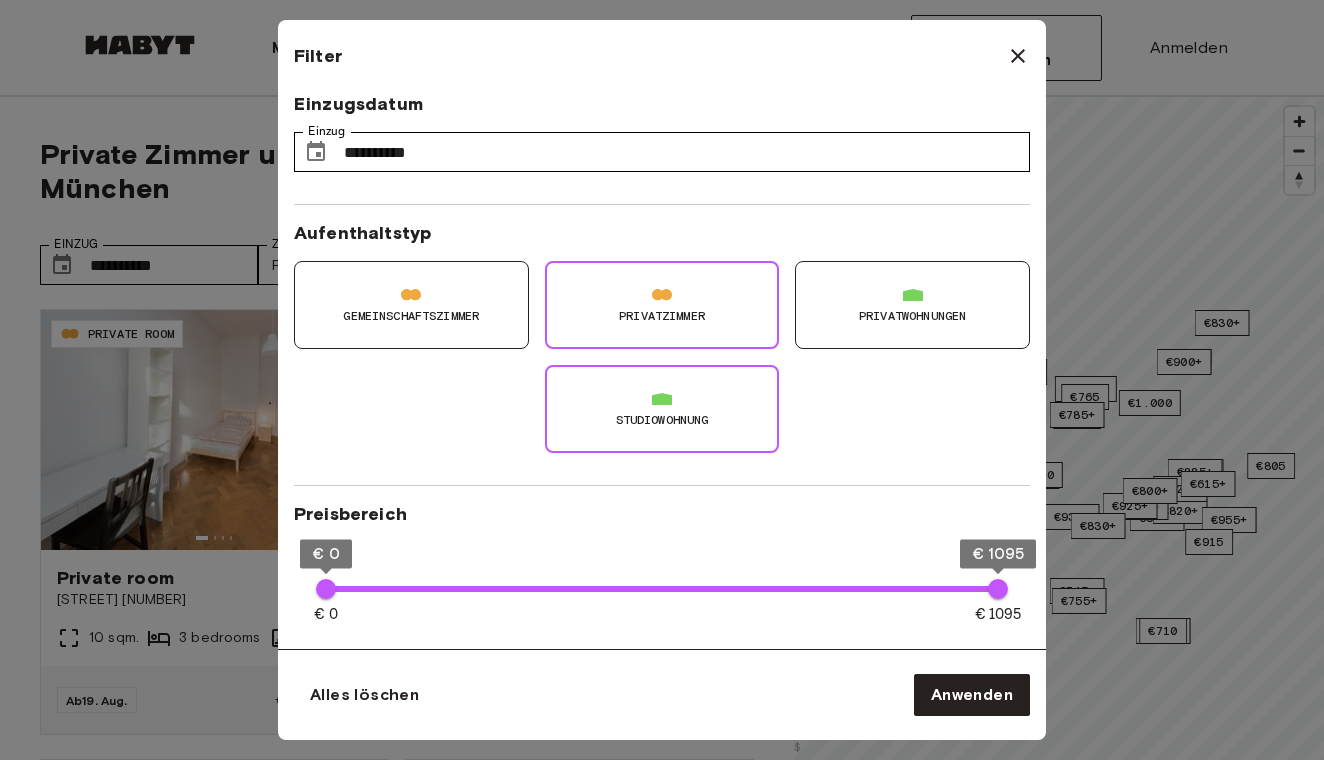 click on "Privatwohnungen" at bounding box center (912, 305) 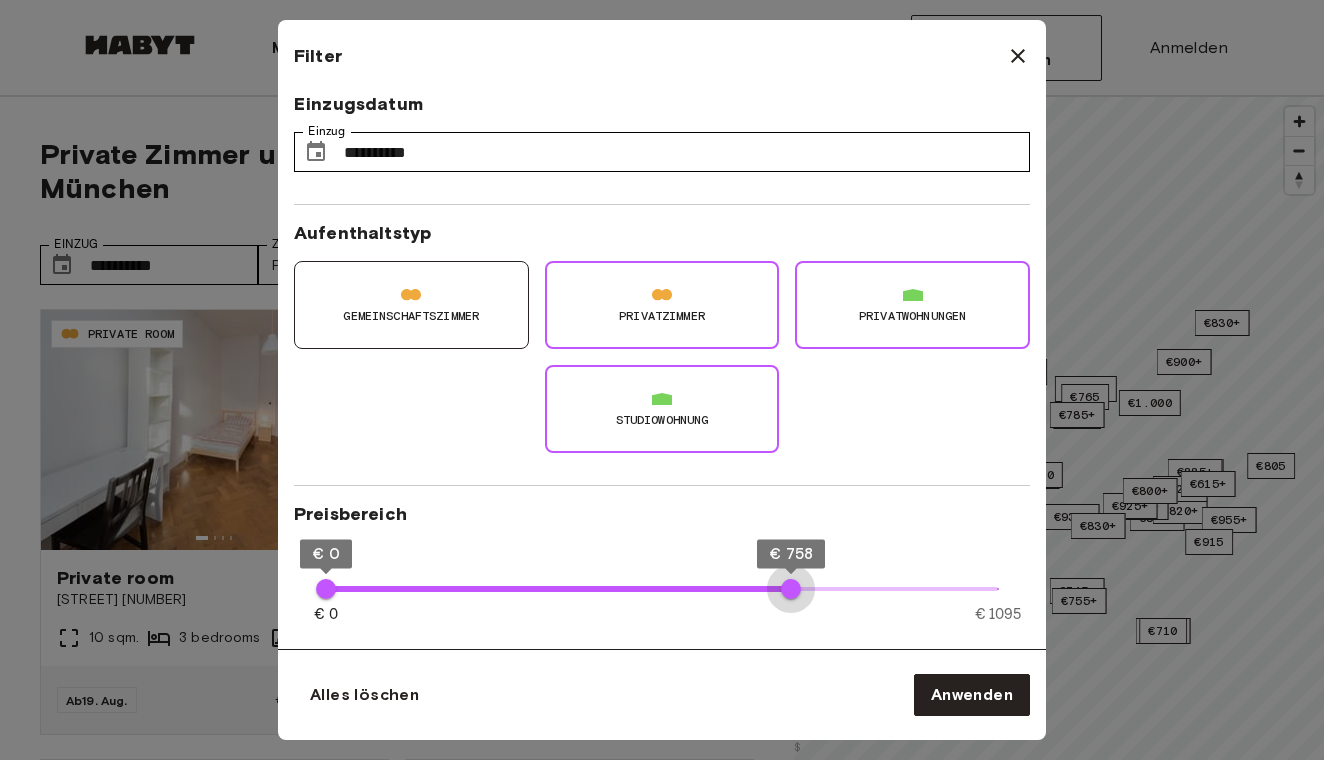 type on "***" 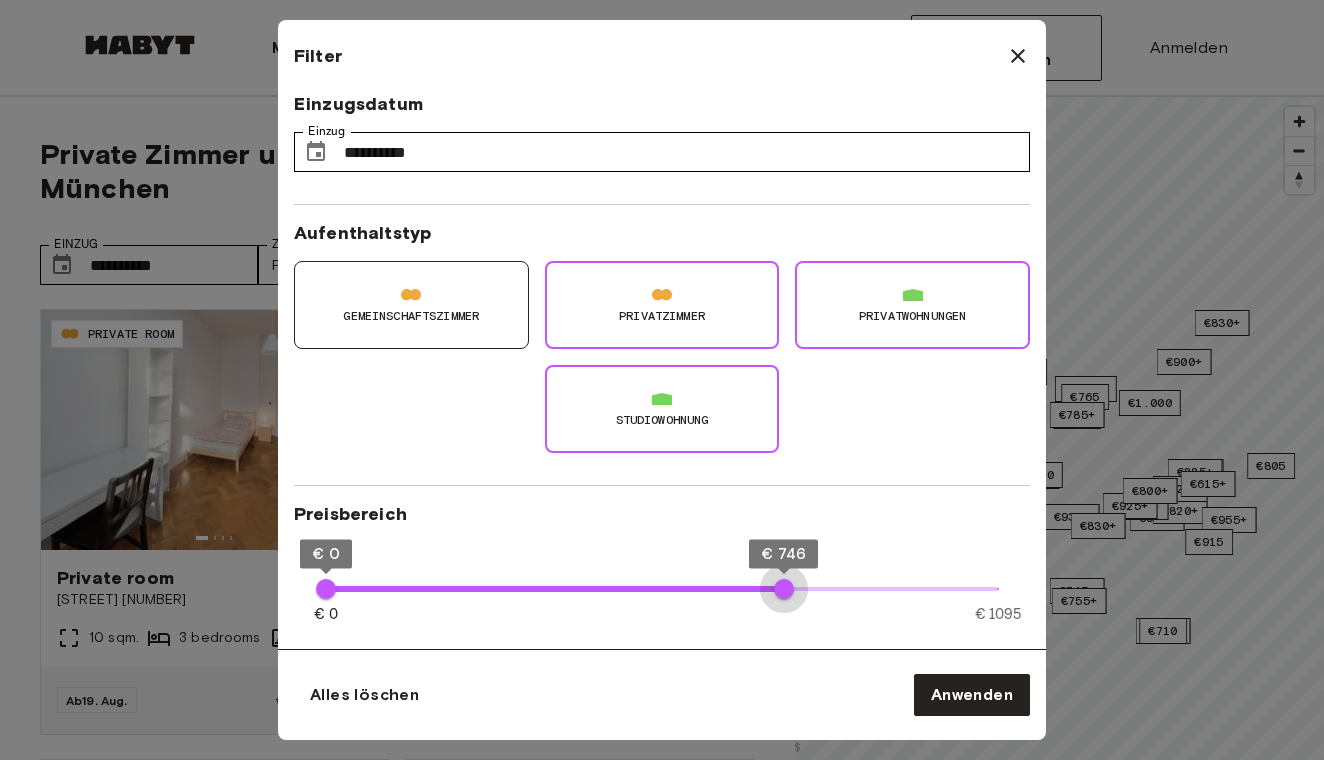 drag, startPoint x: 997, startPoint y: 584, endPoint x: 784, endPoint y: 574, distance: 213.23462 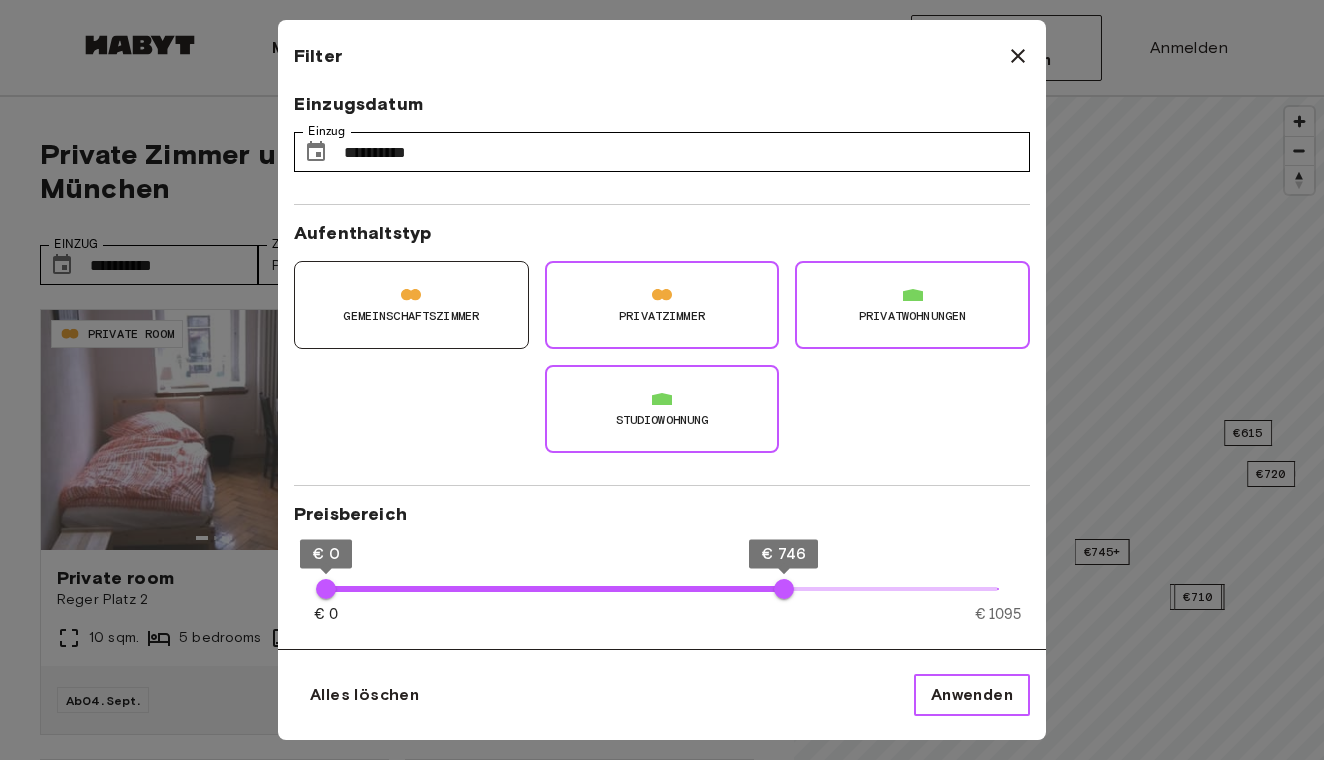 click on "Anwenden" at bounding box center [972, 695] 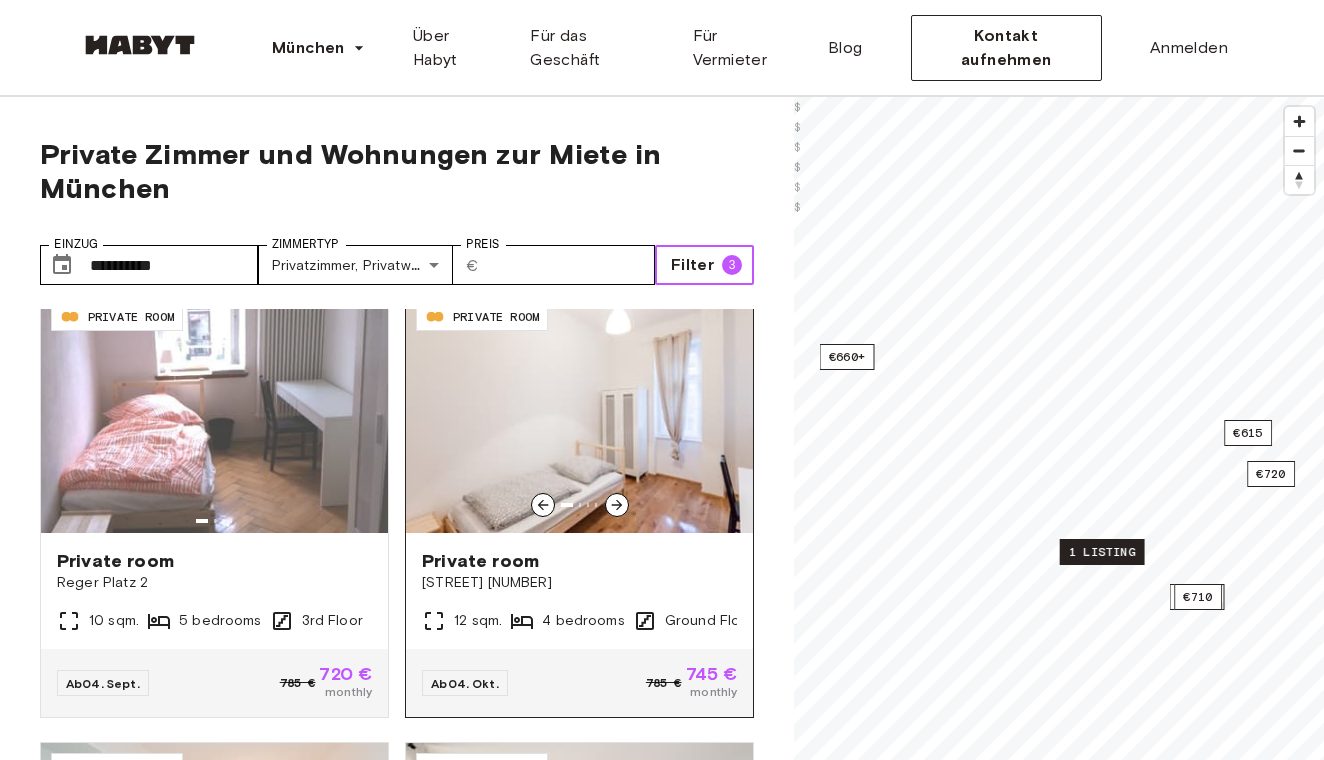 scroll, scrollTop: 15, scrollLeft: 0, axis: vertical 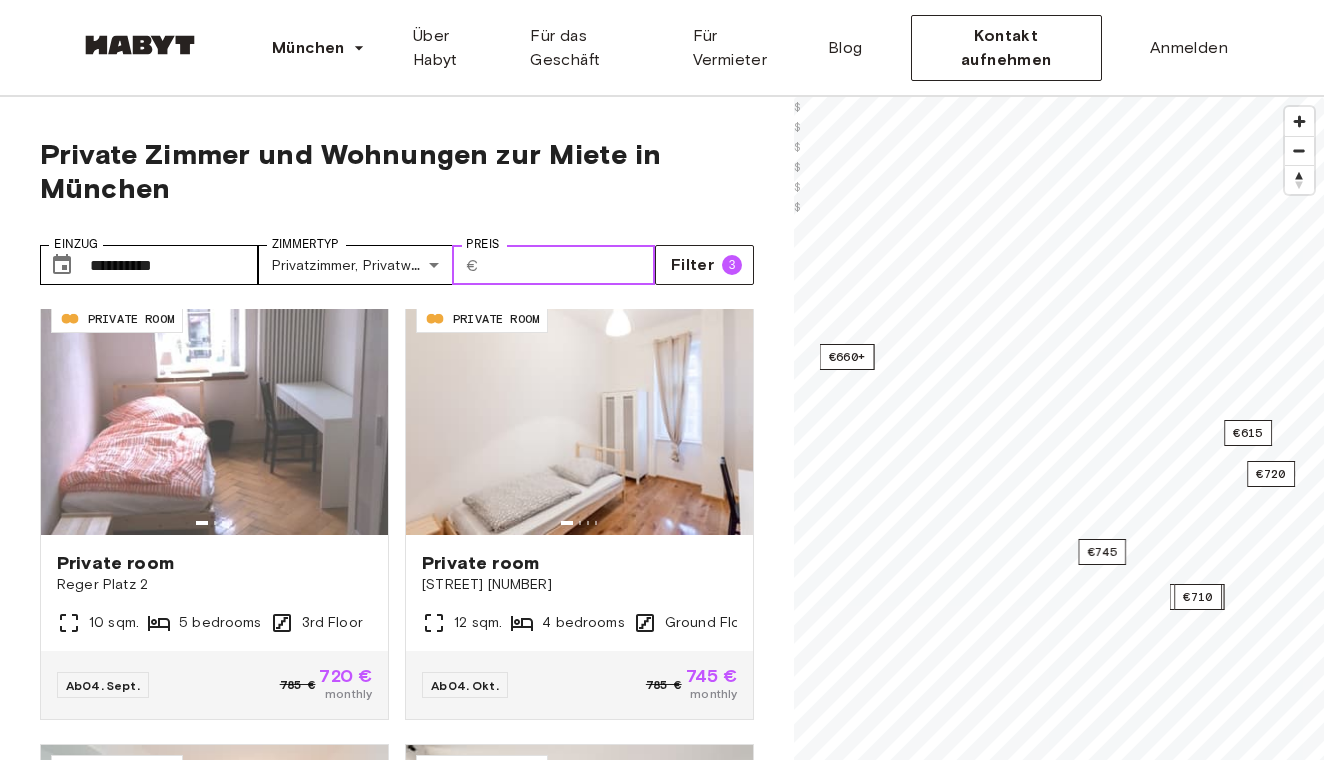 click on "***" at bounding box center [570, 265] 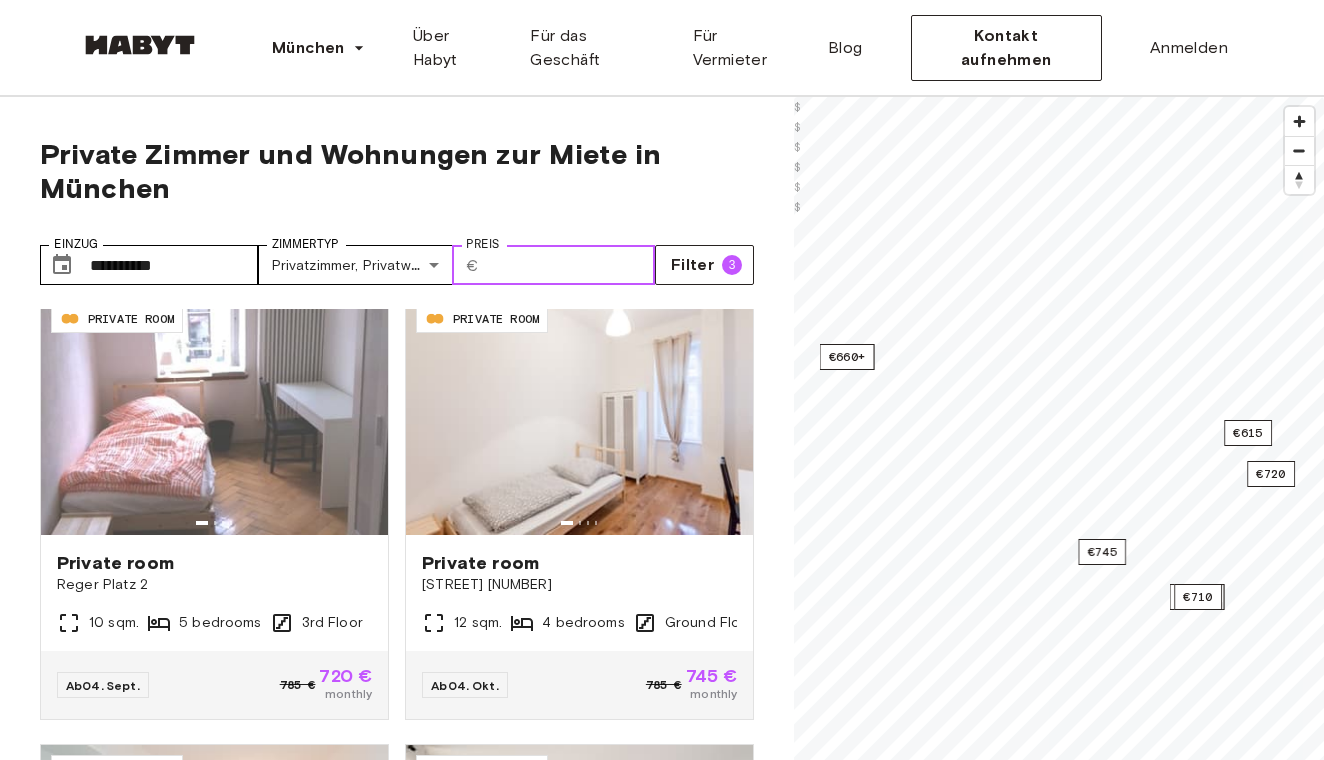 scroll, scrollTop: 0, scrollLeft: 0, axis: both 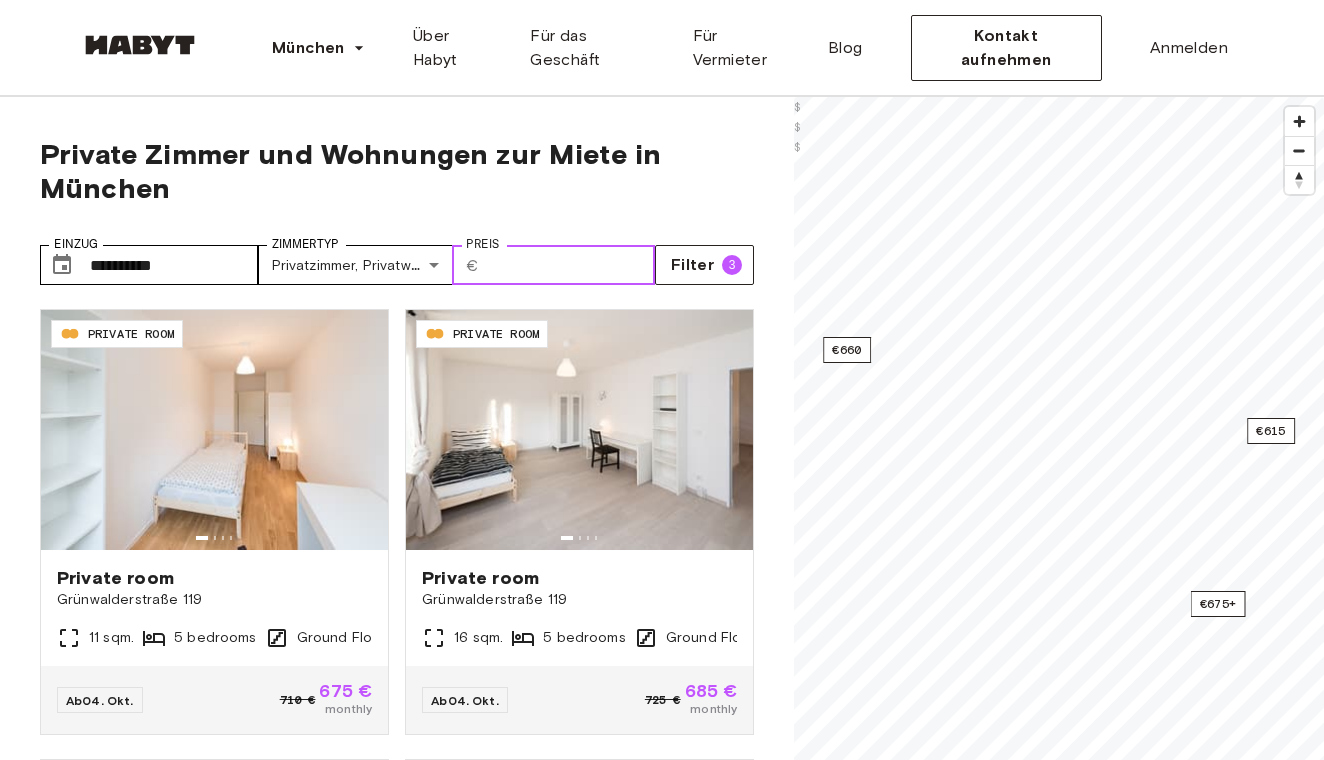 type on "***" 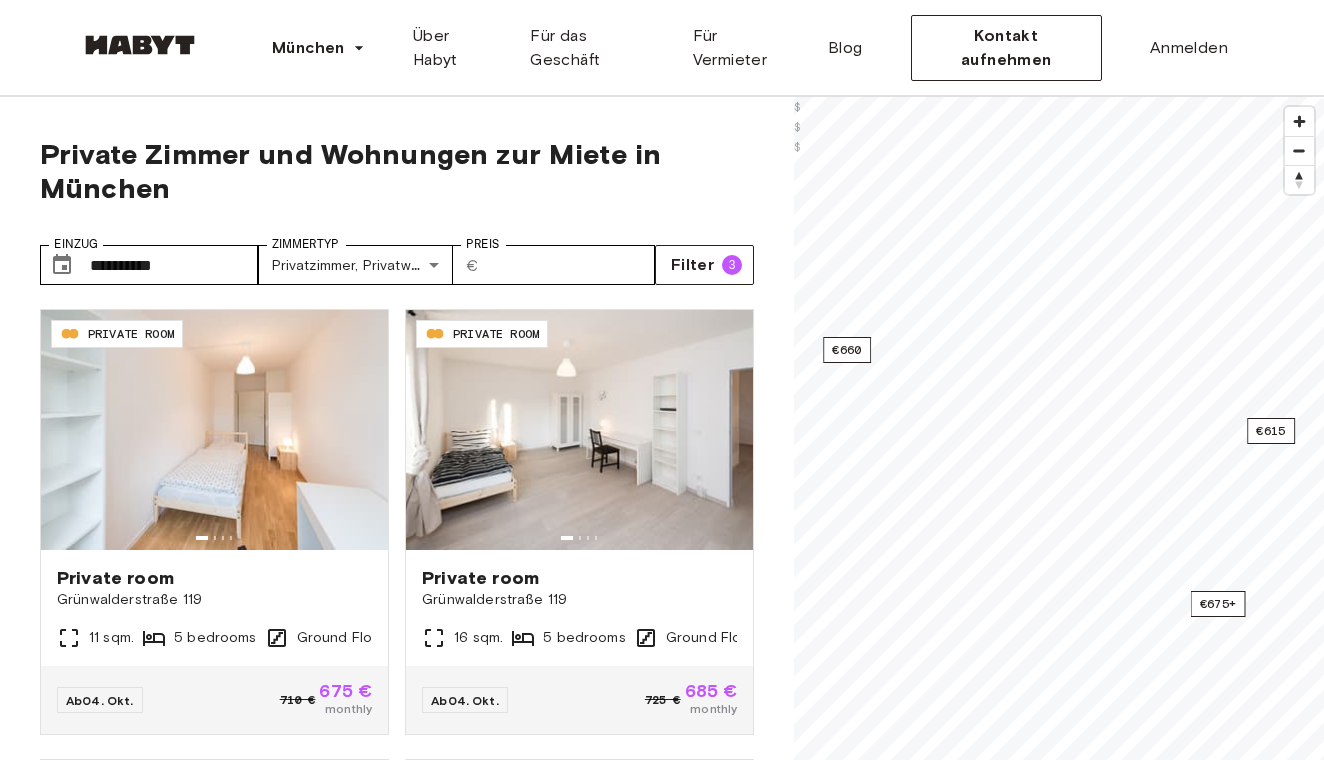 click on "Private Zimmer und Wohnungen zur Miete in München" at bounding box center [397, 171] 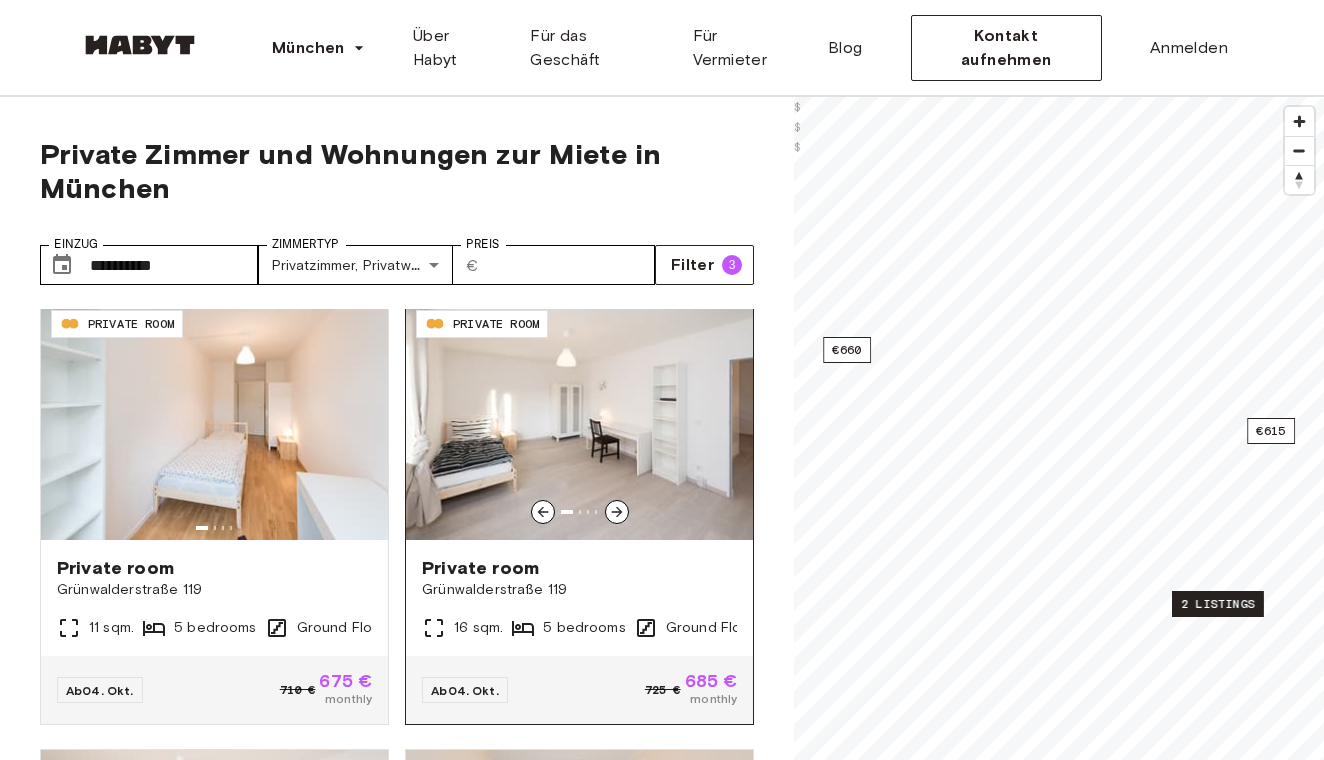 scroll, scrollTop: 9, scrollLeft: 0, axis: vertical 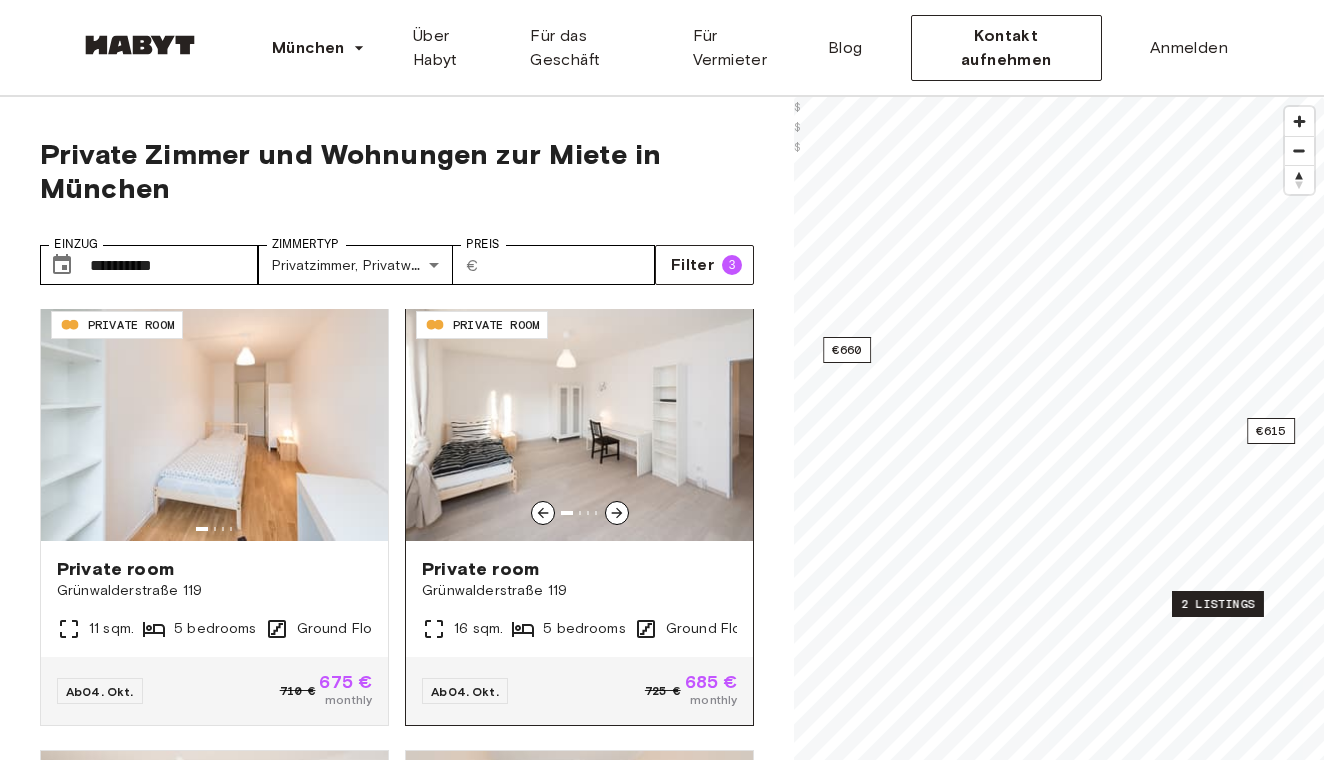 click at bounding box center [579, 421] 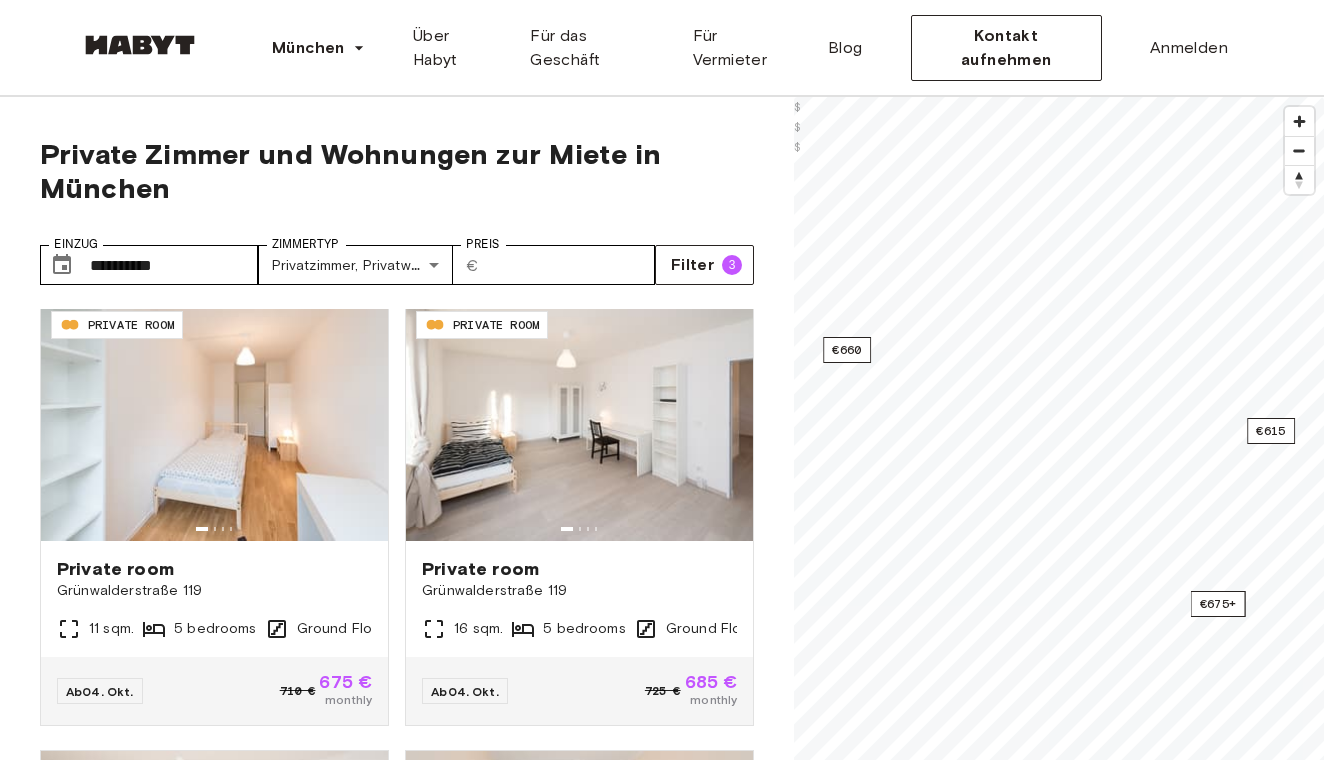 scroll, scrollTop: 0, scrollLeft: 0, axis: both 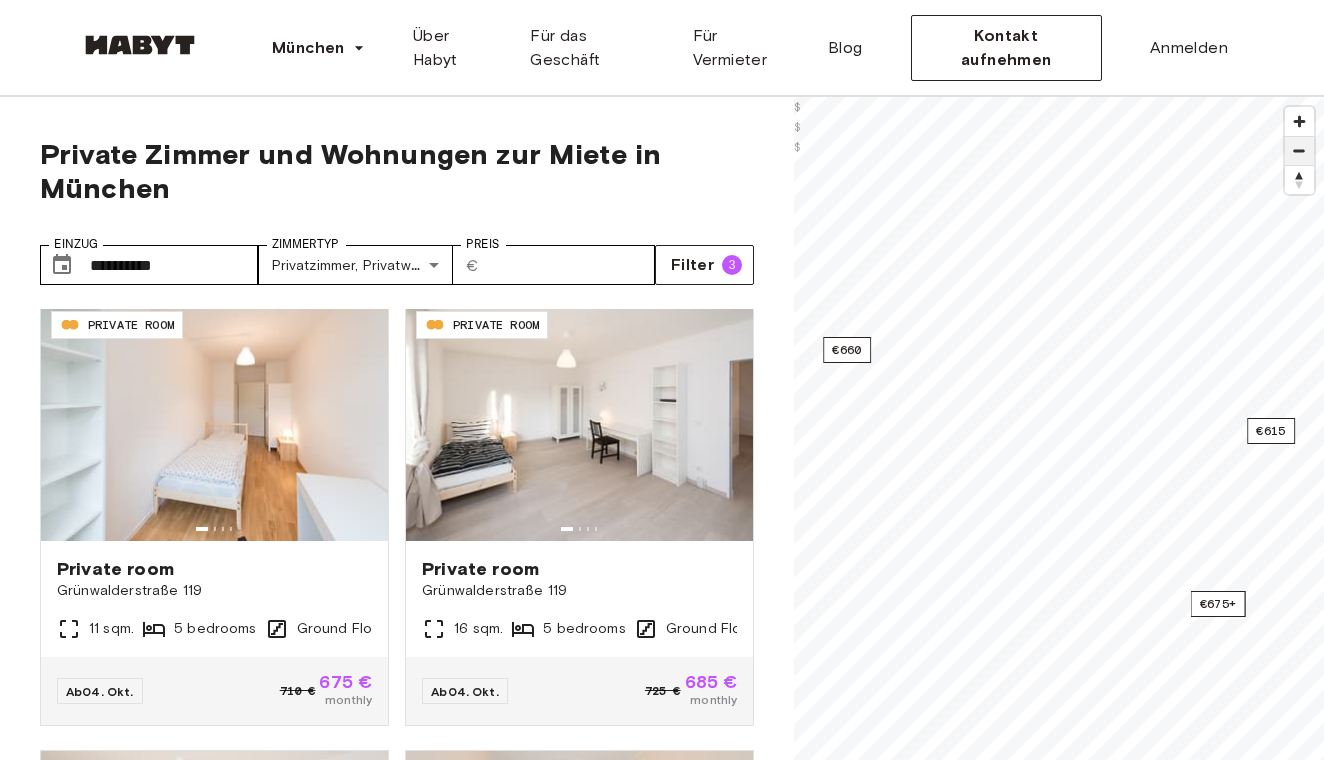 click at bounding box center [1299, 151] 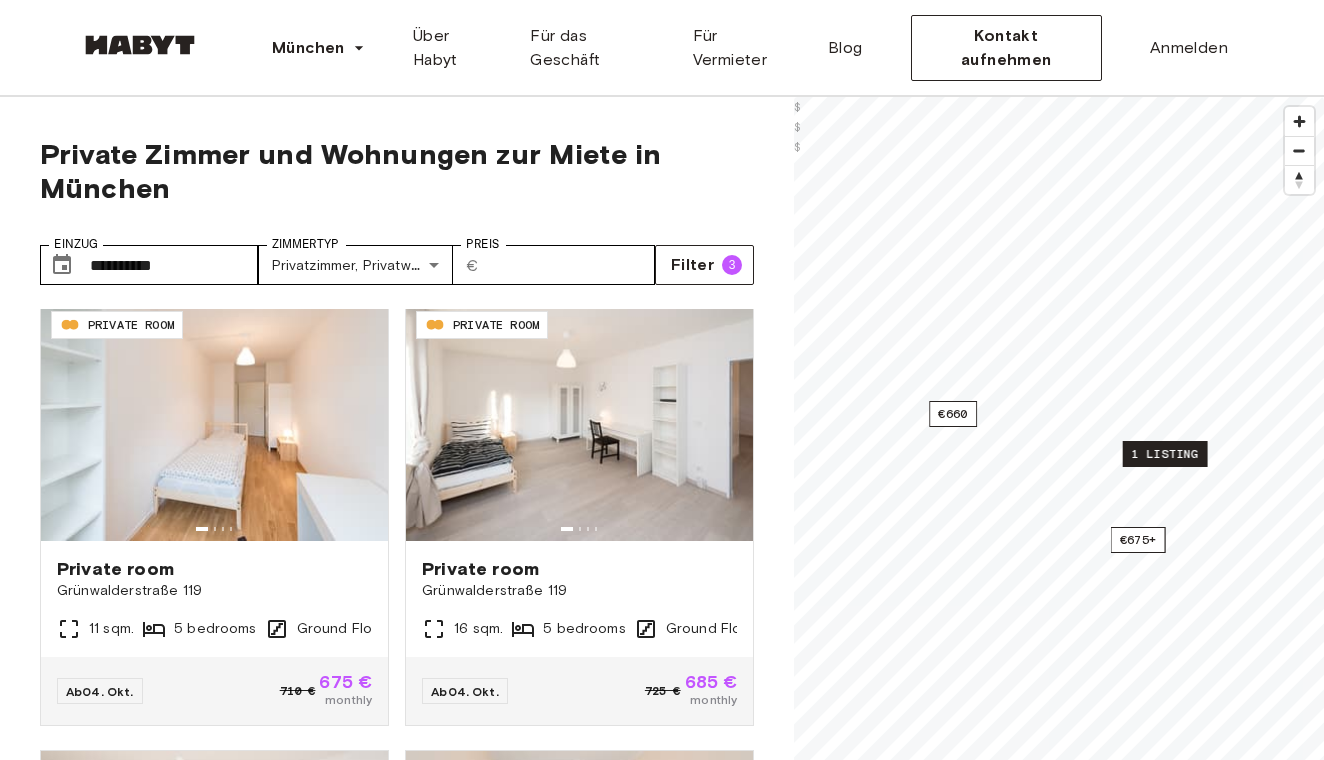 click on "1 listing" at bounding box center [1165, 454] 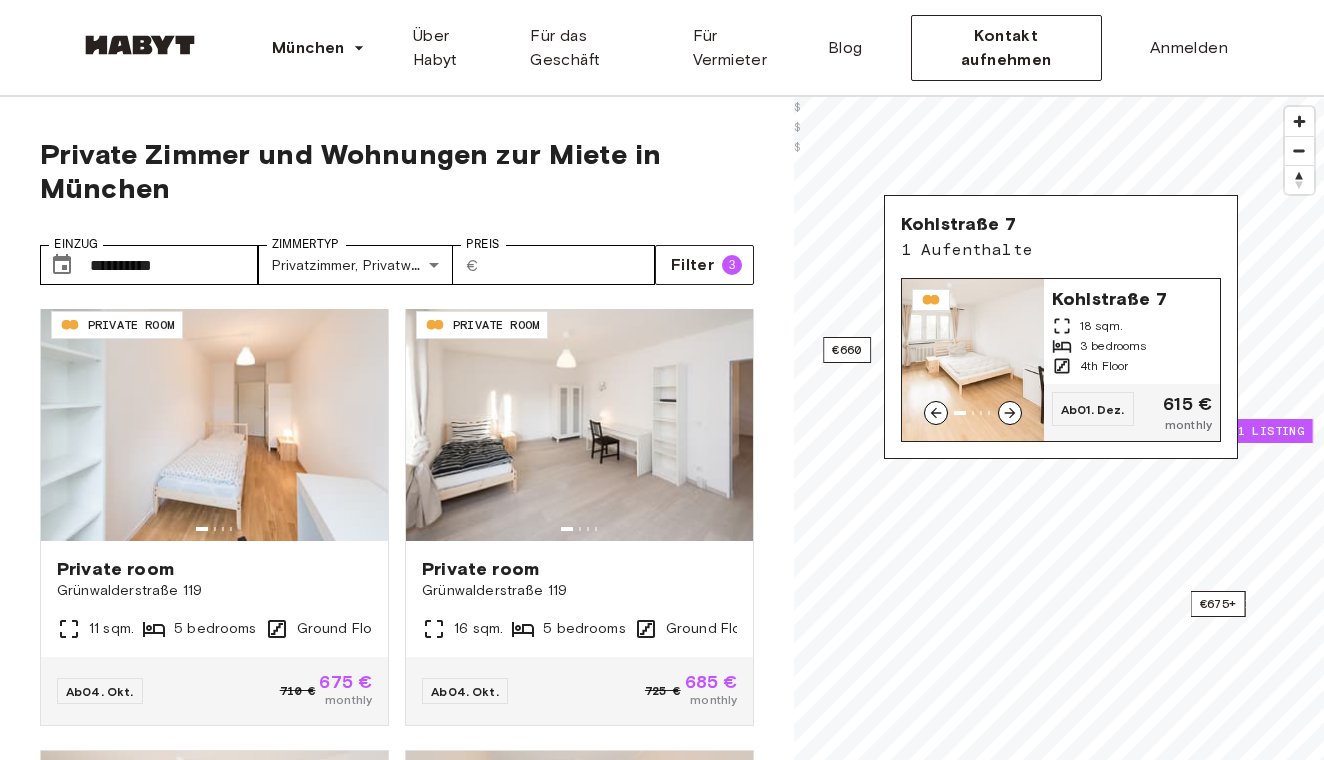 click at bounding box center (973, 360) 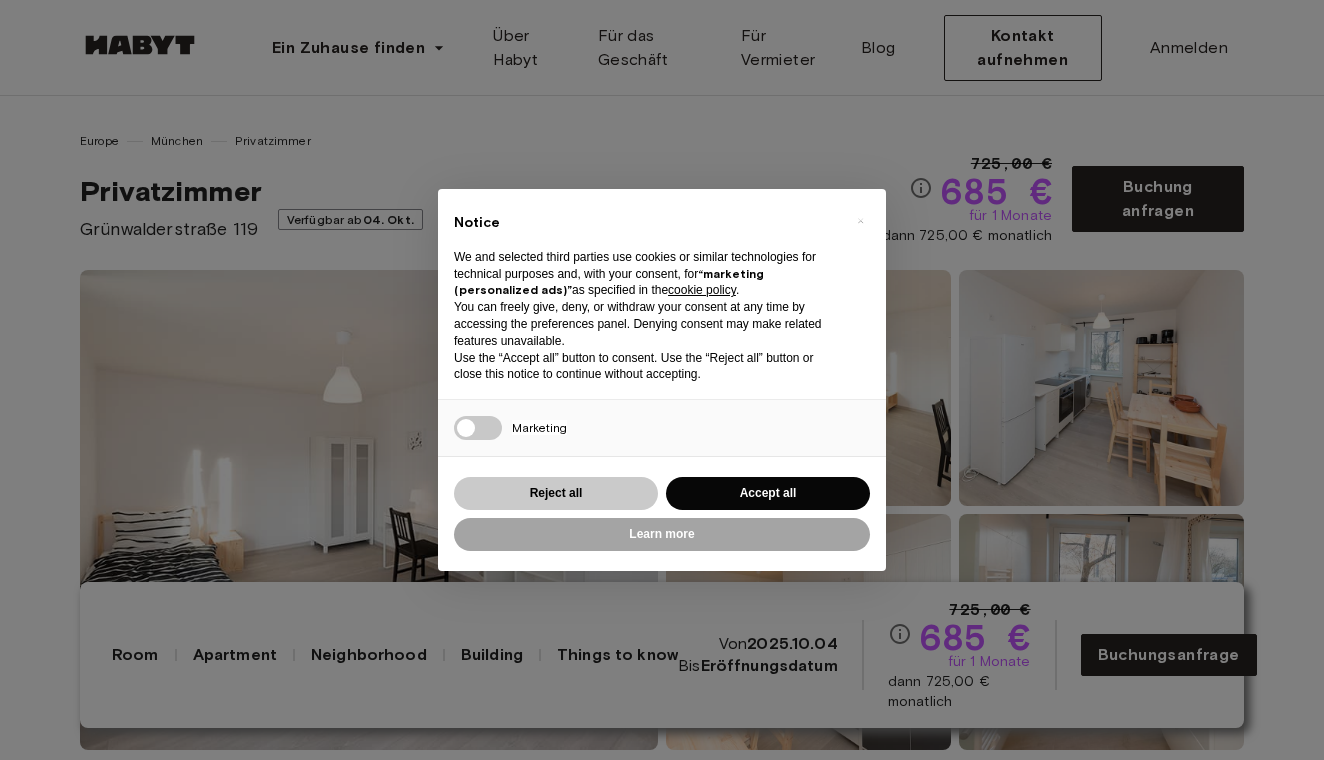 scroll, scrollTop: 0, scrollLeft: 0, axis: both 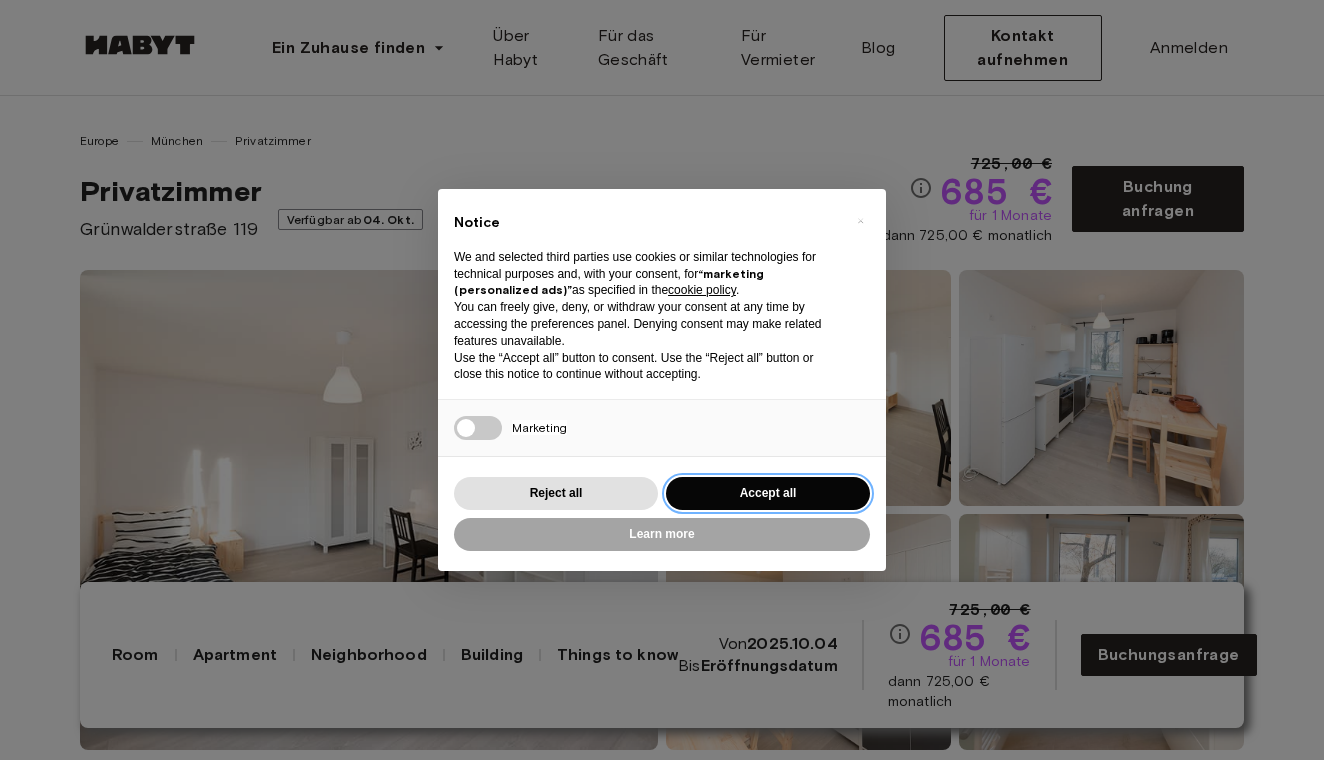 click on "Accept all" at bounding box center [768, 493] 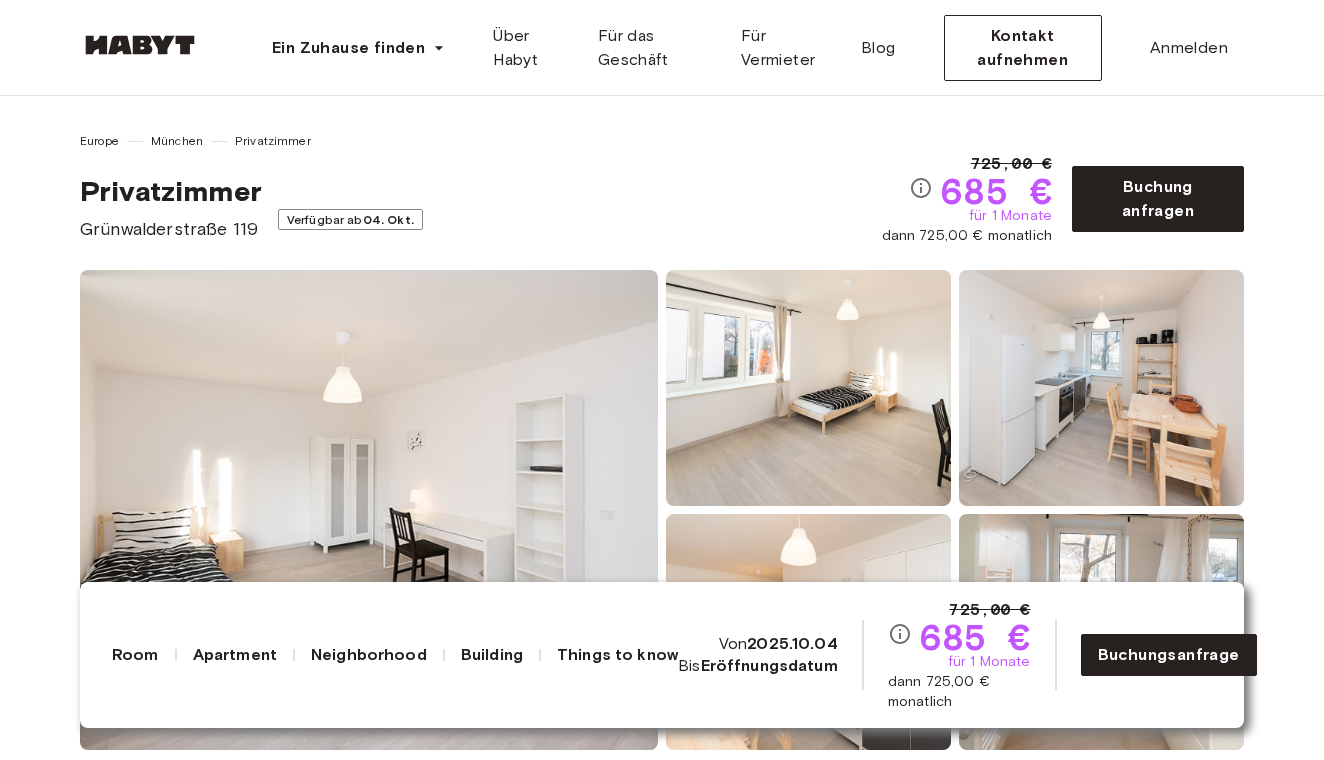 scroll, scrollTop: 0, scrollLeft: 0, axis: both 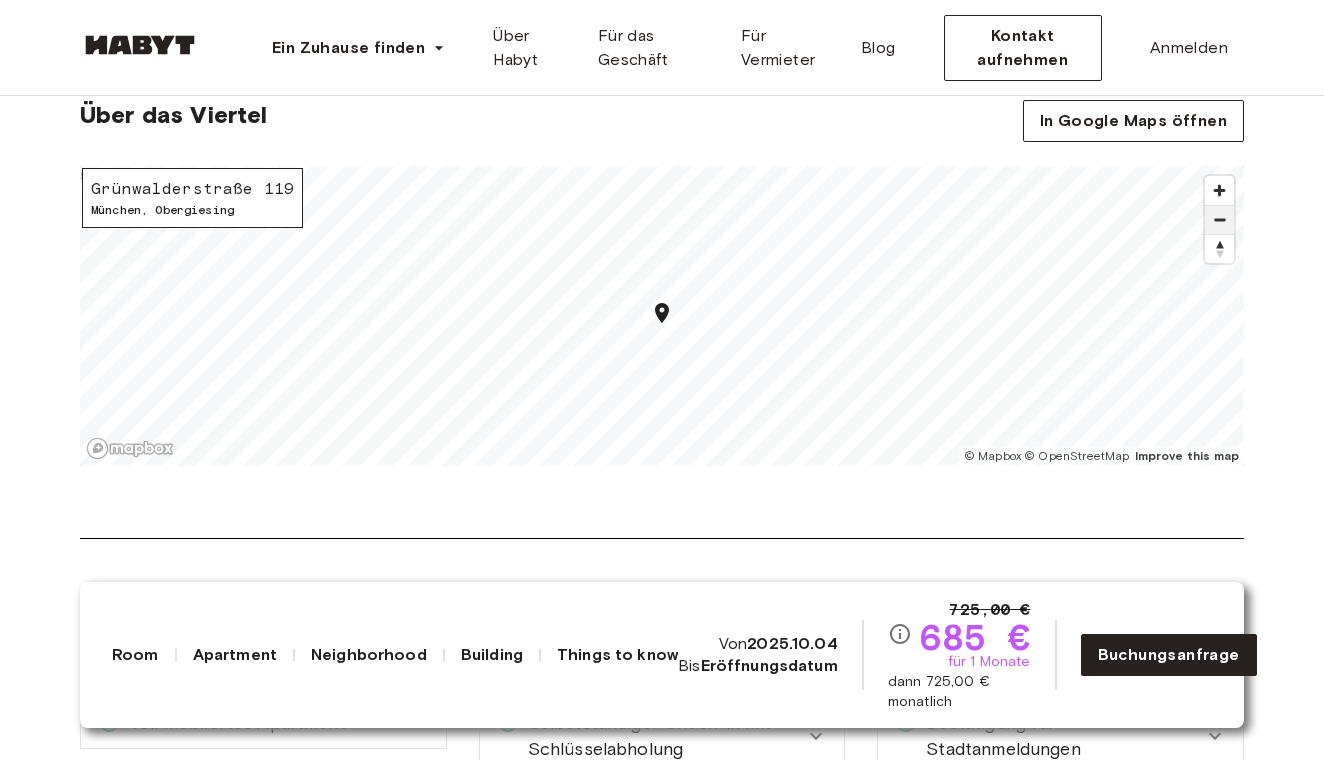 click at bounding box center [1219, 220] 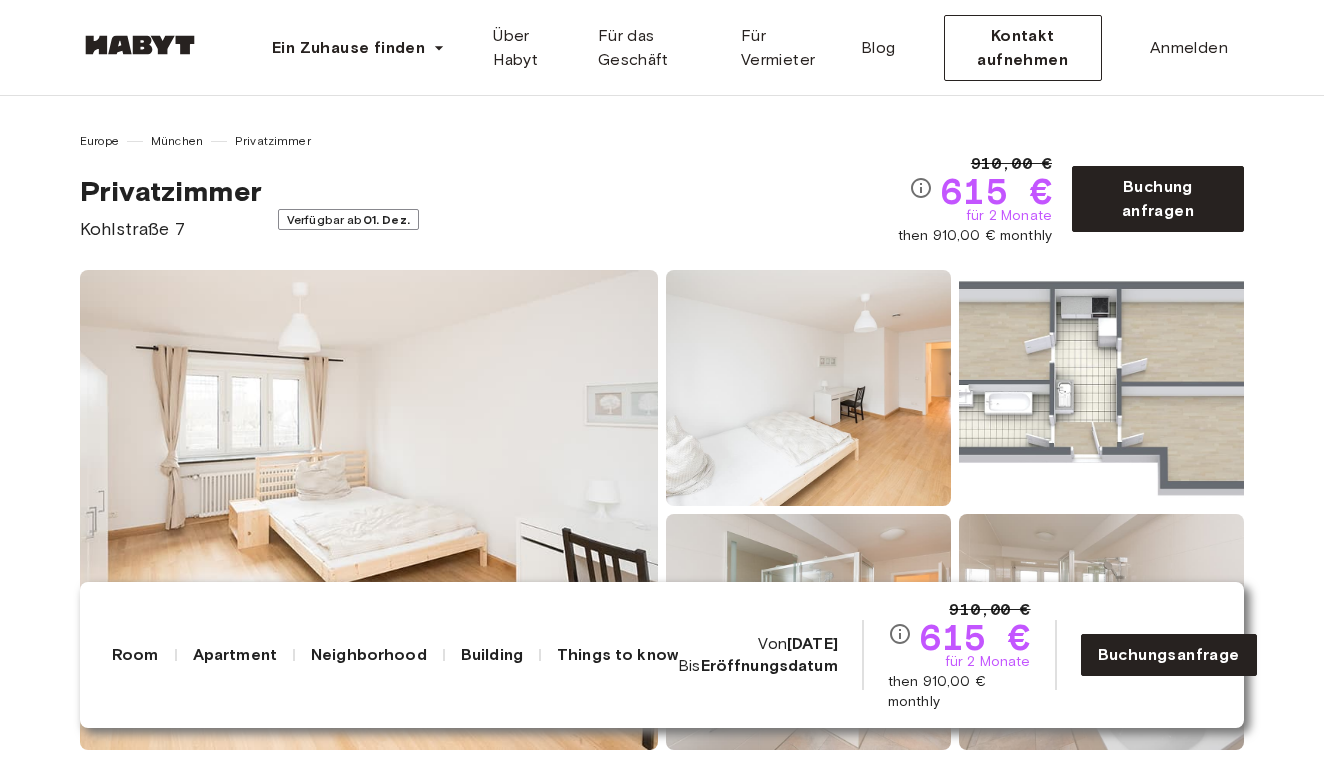 scroll, scrollTop: 0, scrollLeft: 0, axis: both 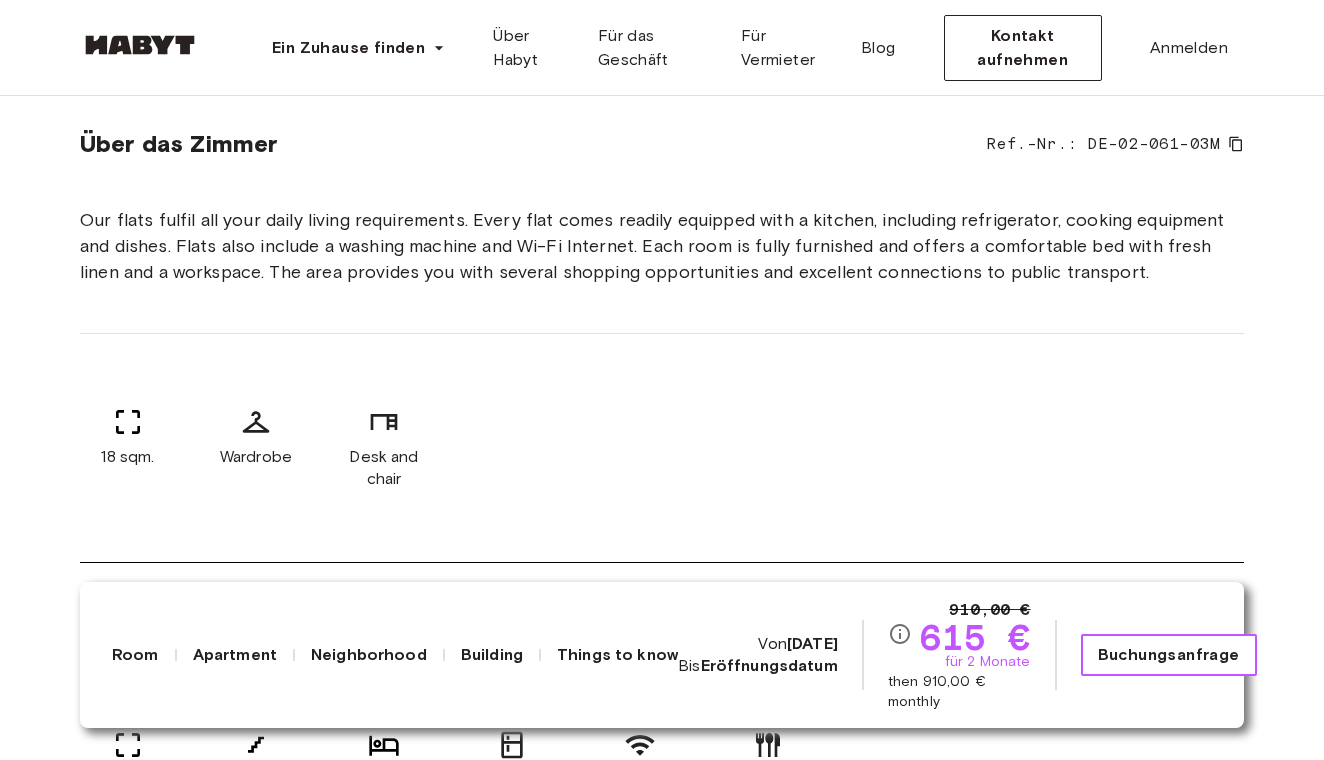 click on "Buchungsanfrage" at bounding box center (1169, 655) 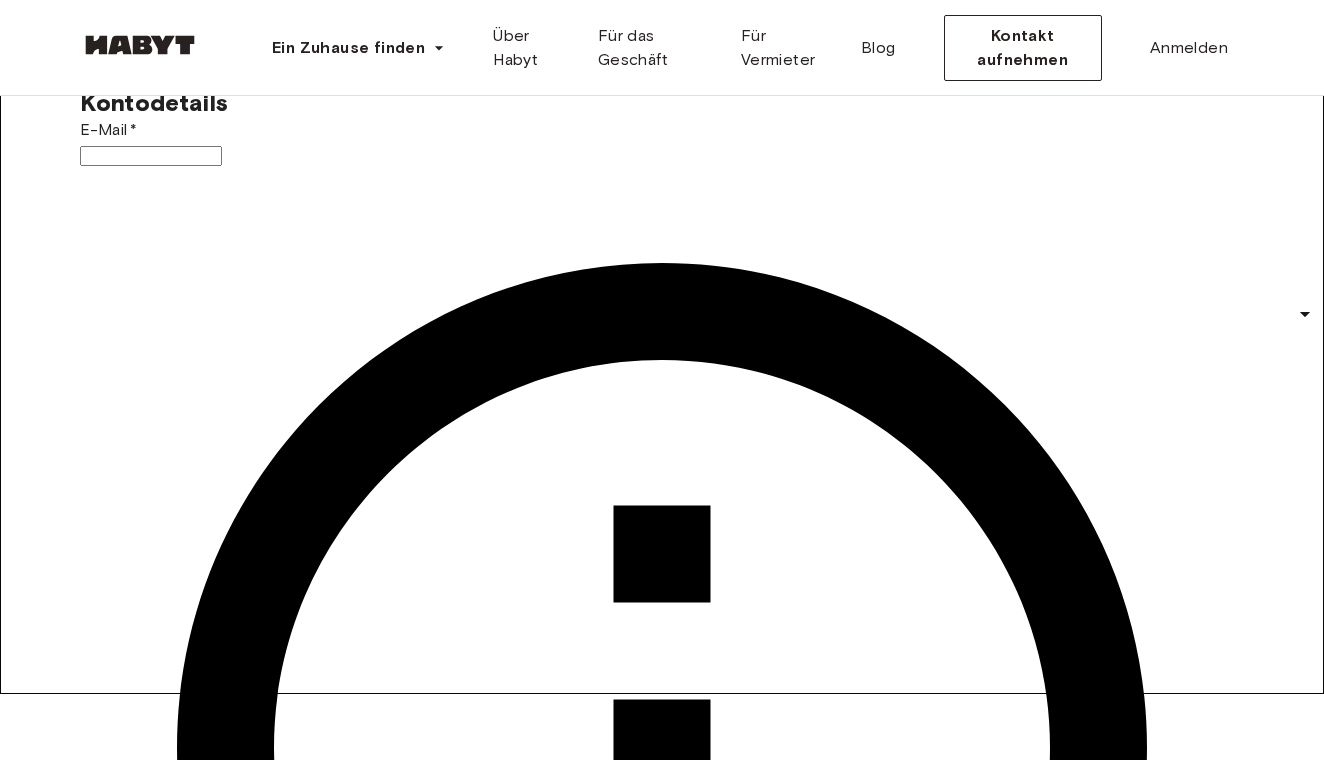 scroll, scrollTop: 59, scrollLeft: 0, axis: vertical 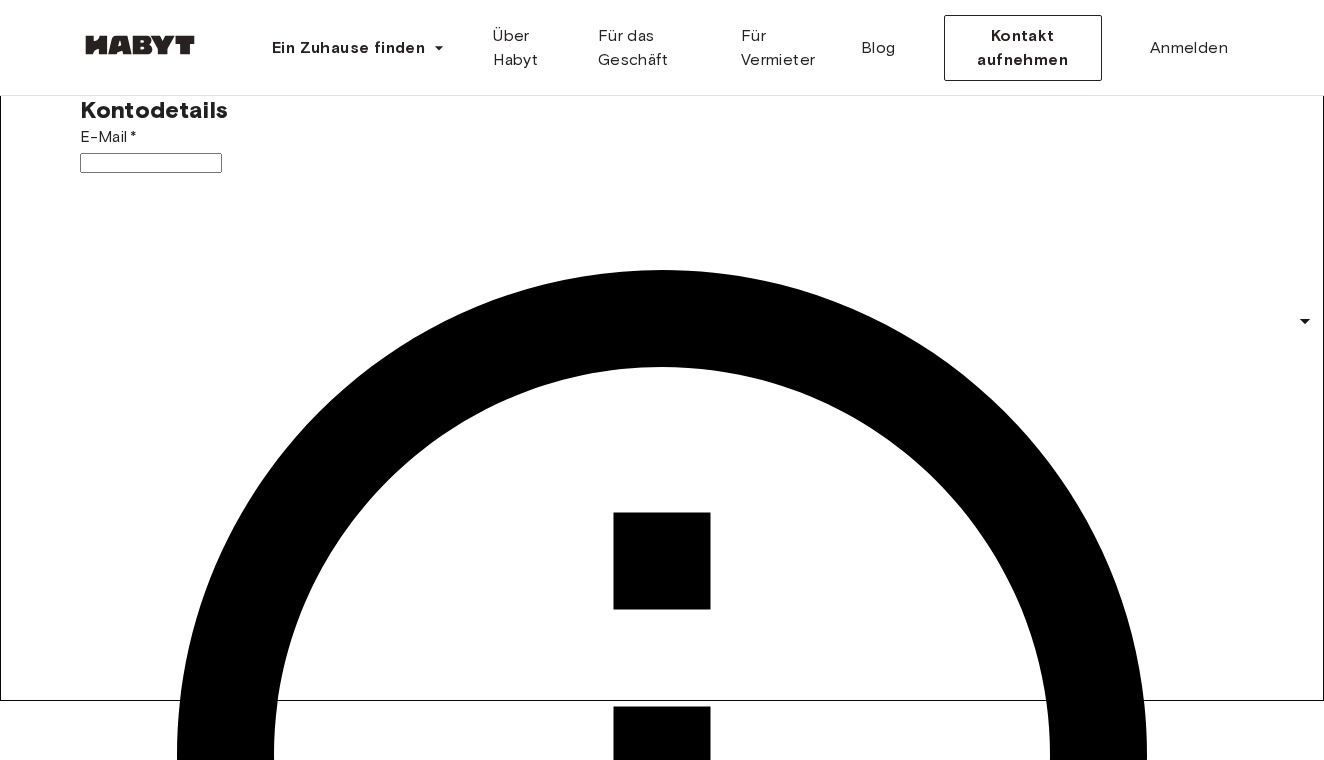 click 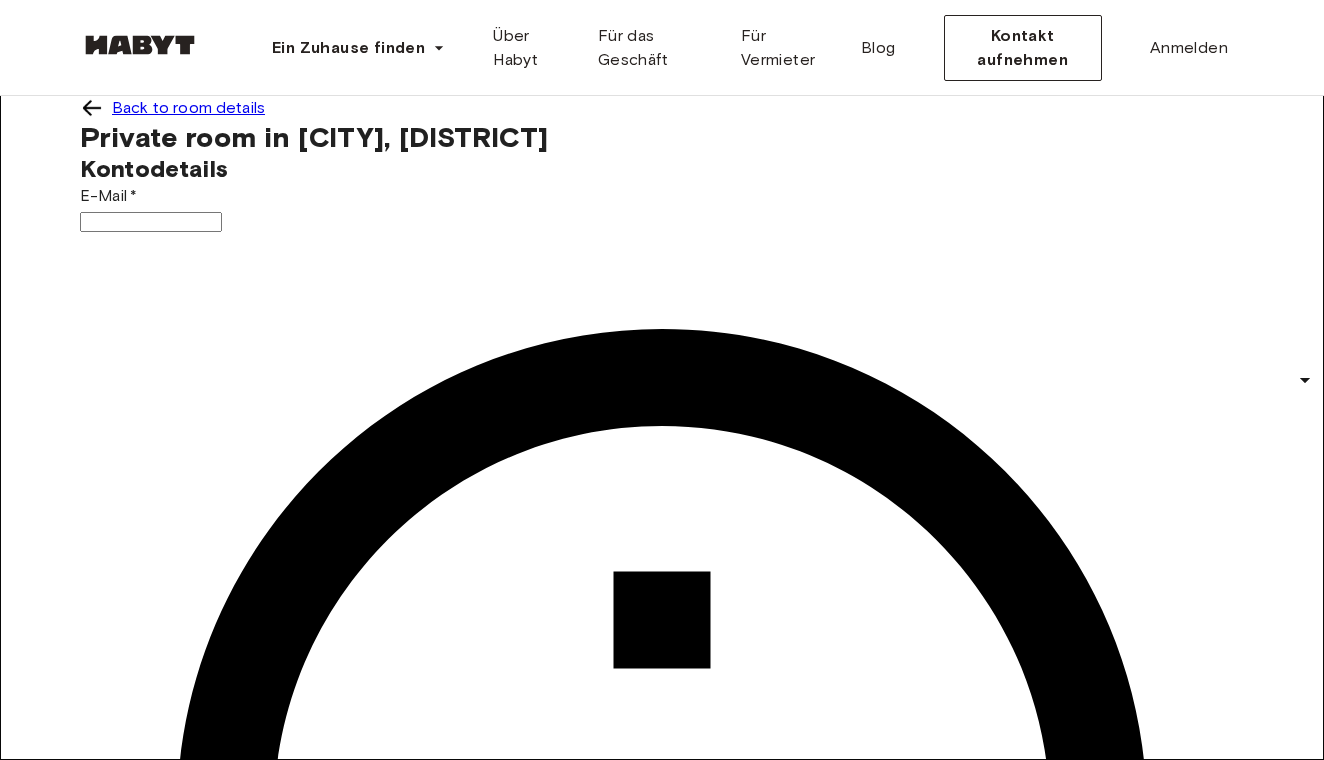 scroll, scrollTop: 0, scrollLeft: 0, axis: both 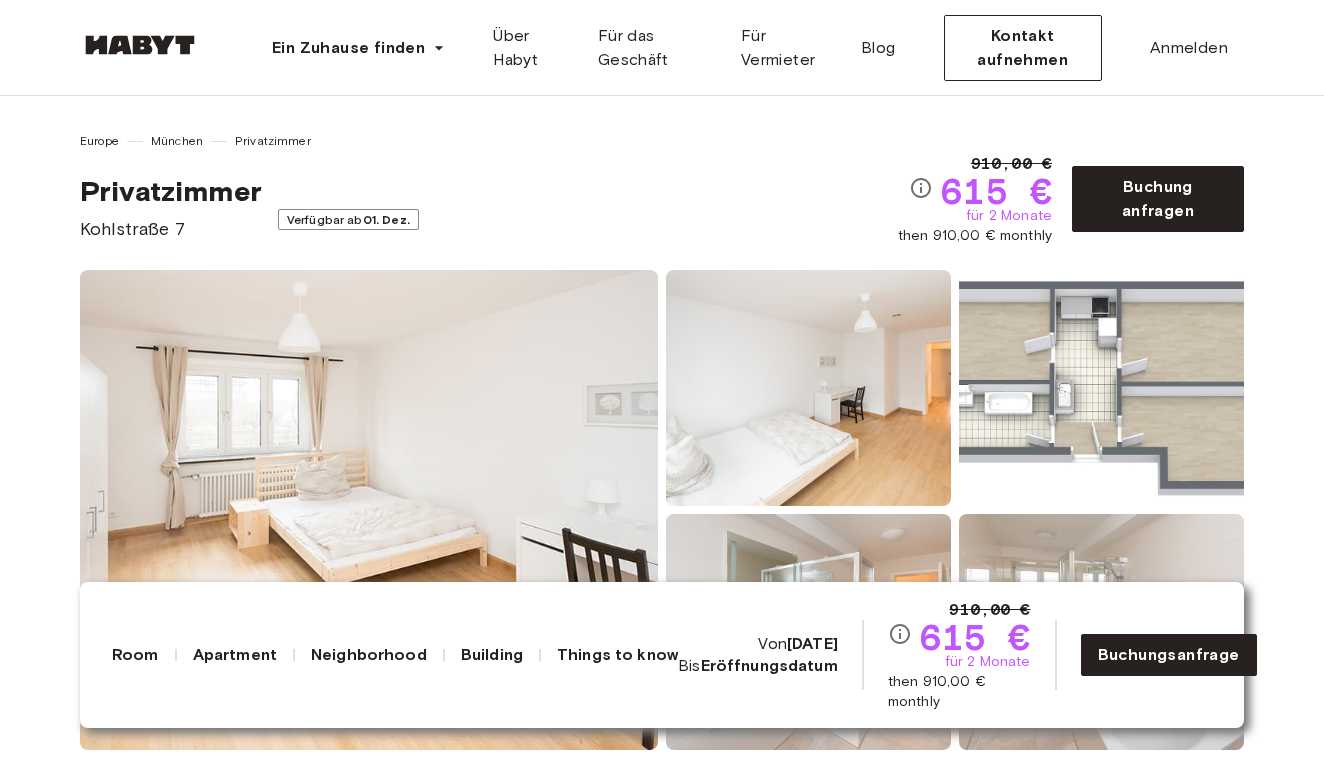 click on "615 €" at bounding box center (996, 191) 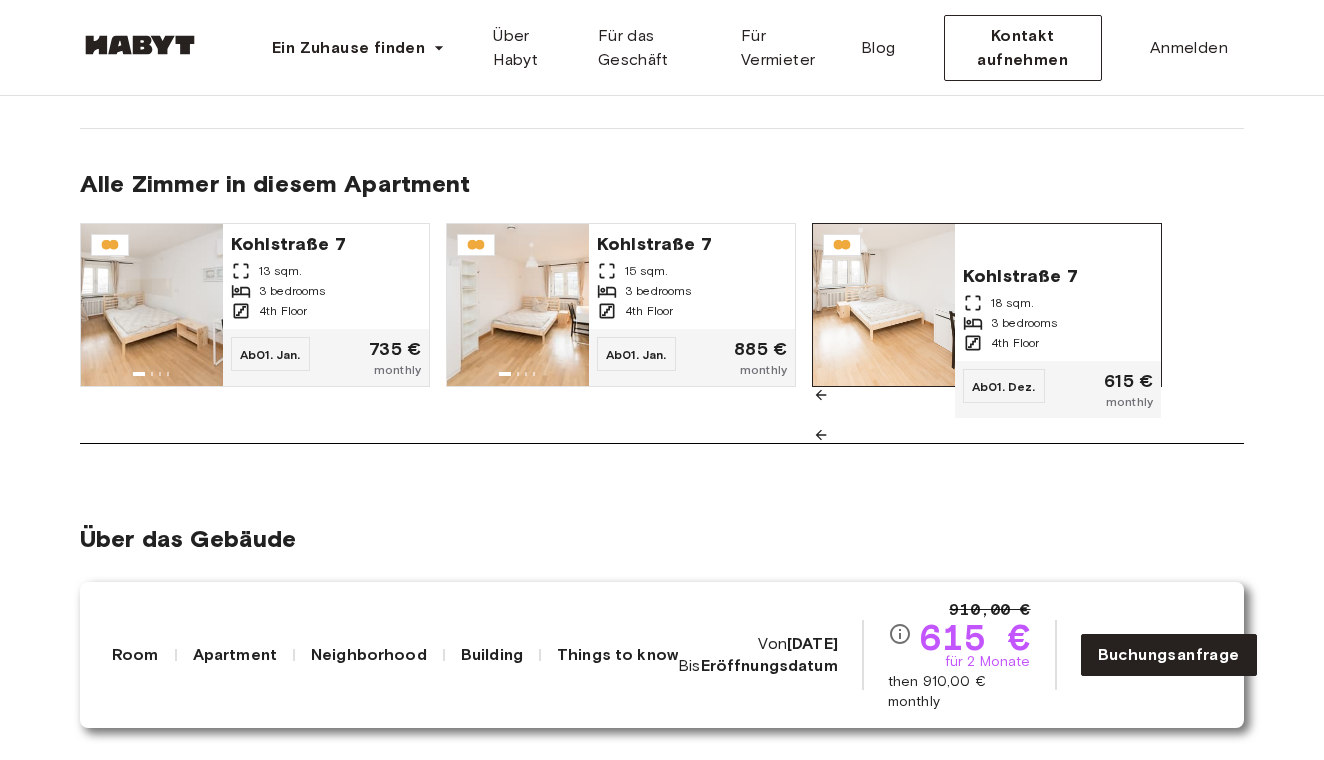 scroll, scrollTop: 1468, scrollLeft: 0, axis: vertical 